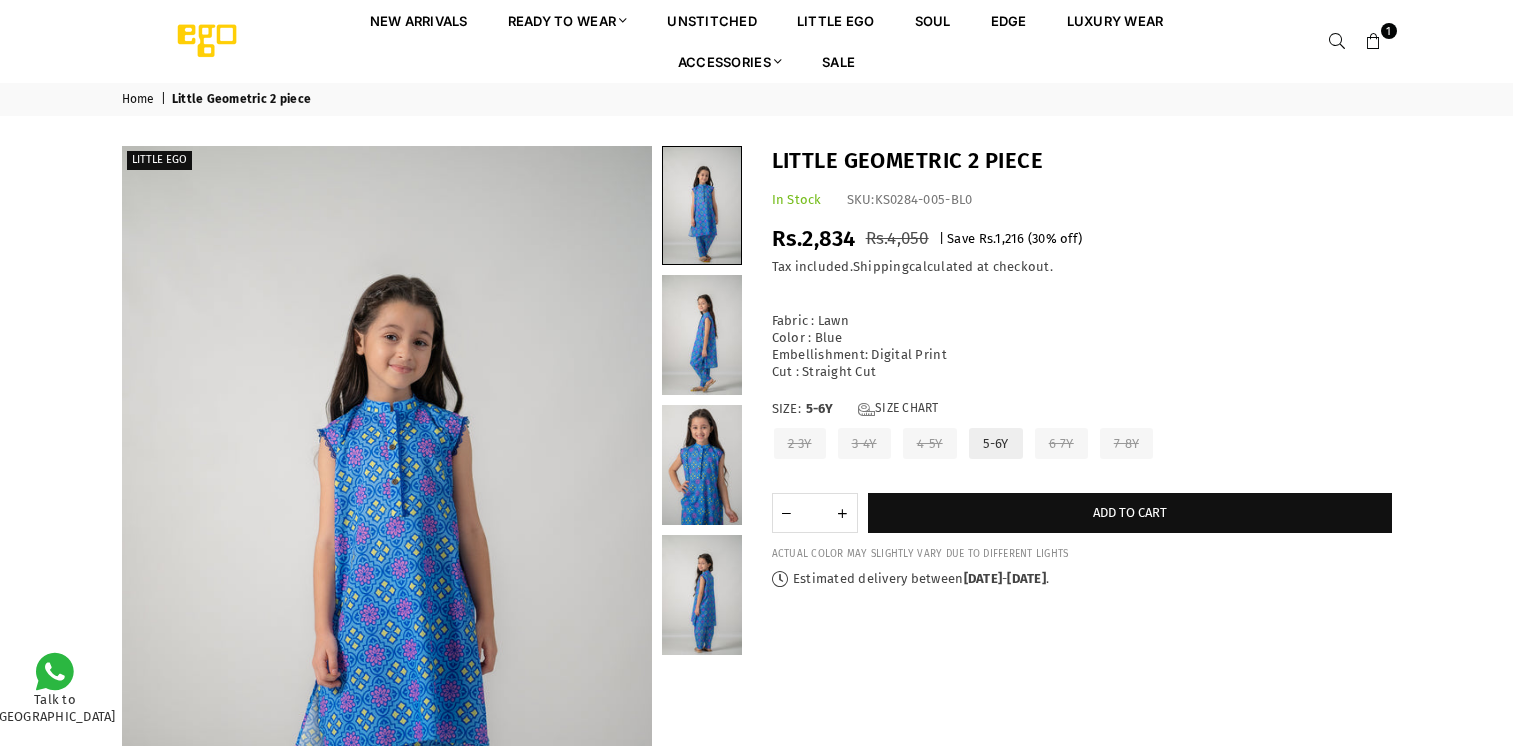 scroll, scrollTop: 76, scrollLeft: 0, axis: vertical 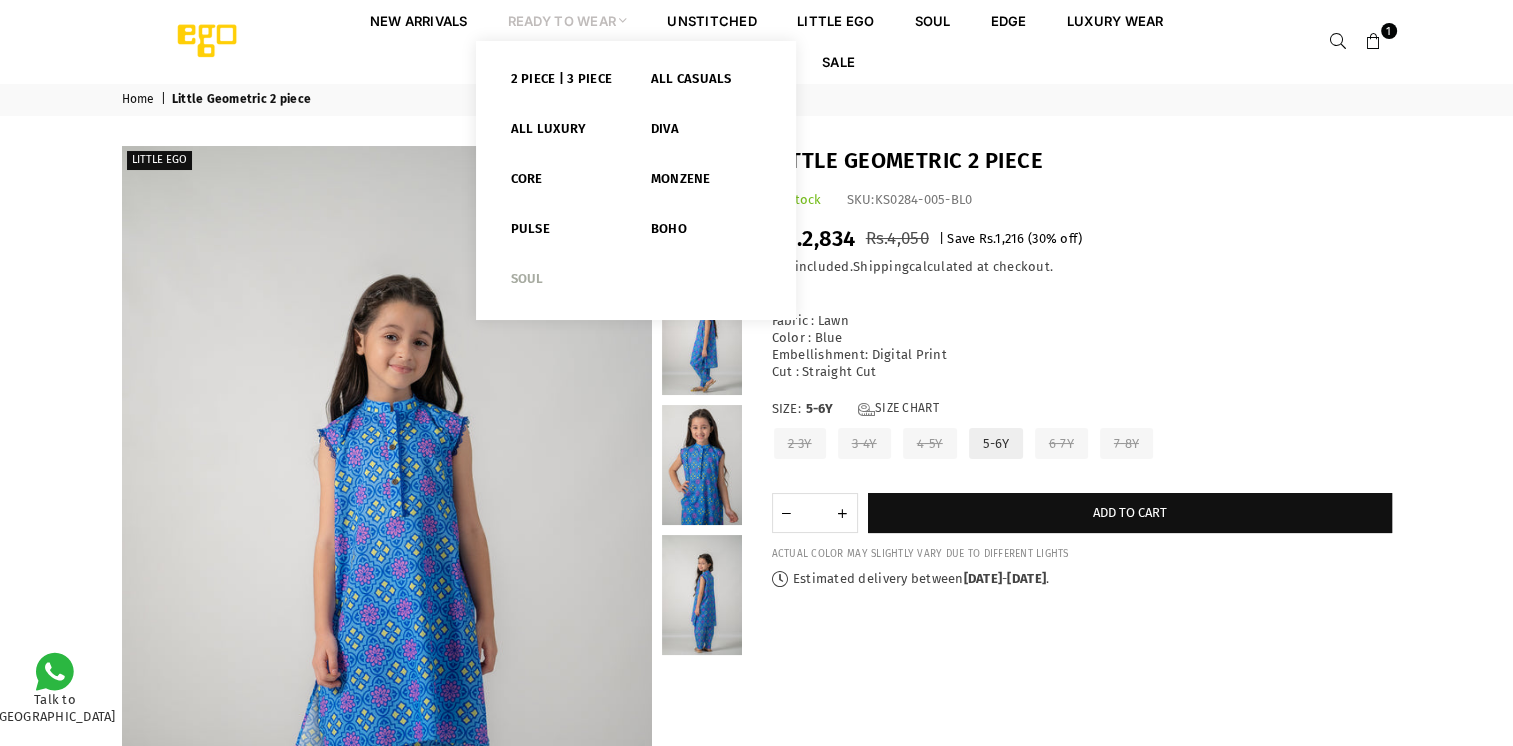 click on "Soul" at bounding box center [566, 283] 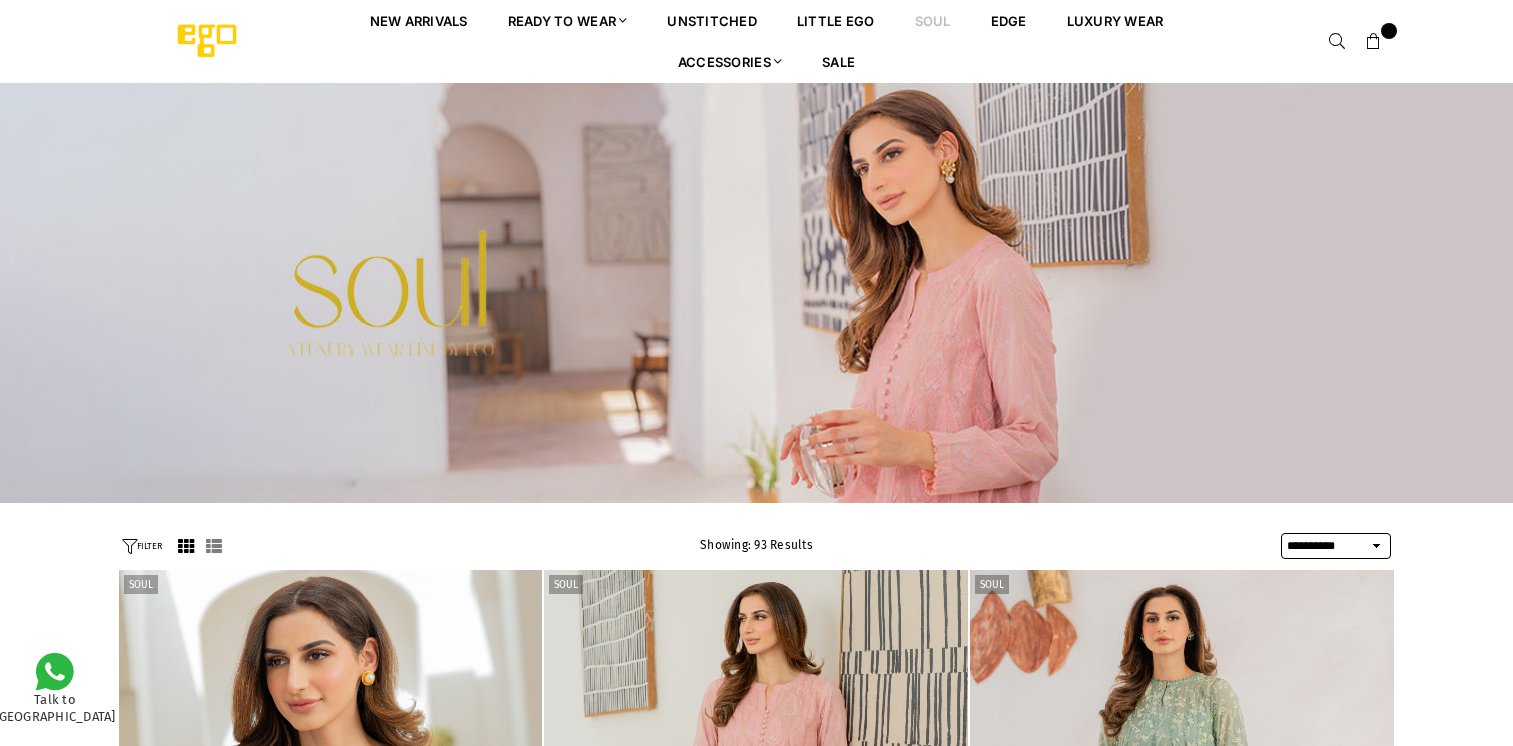 select on "**********" 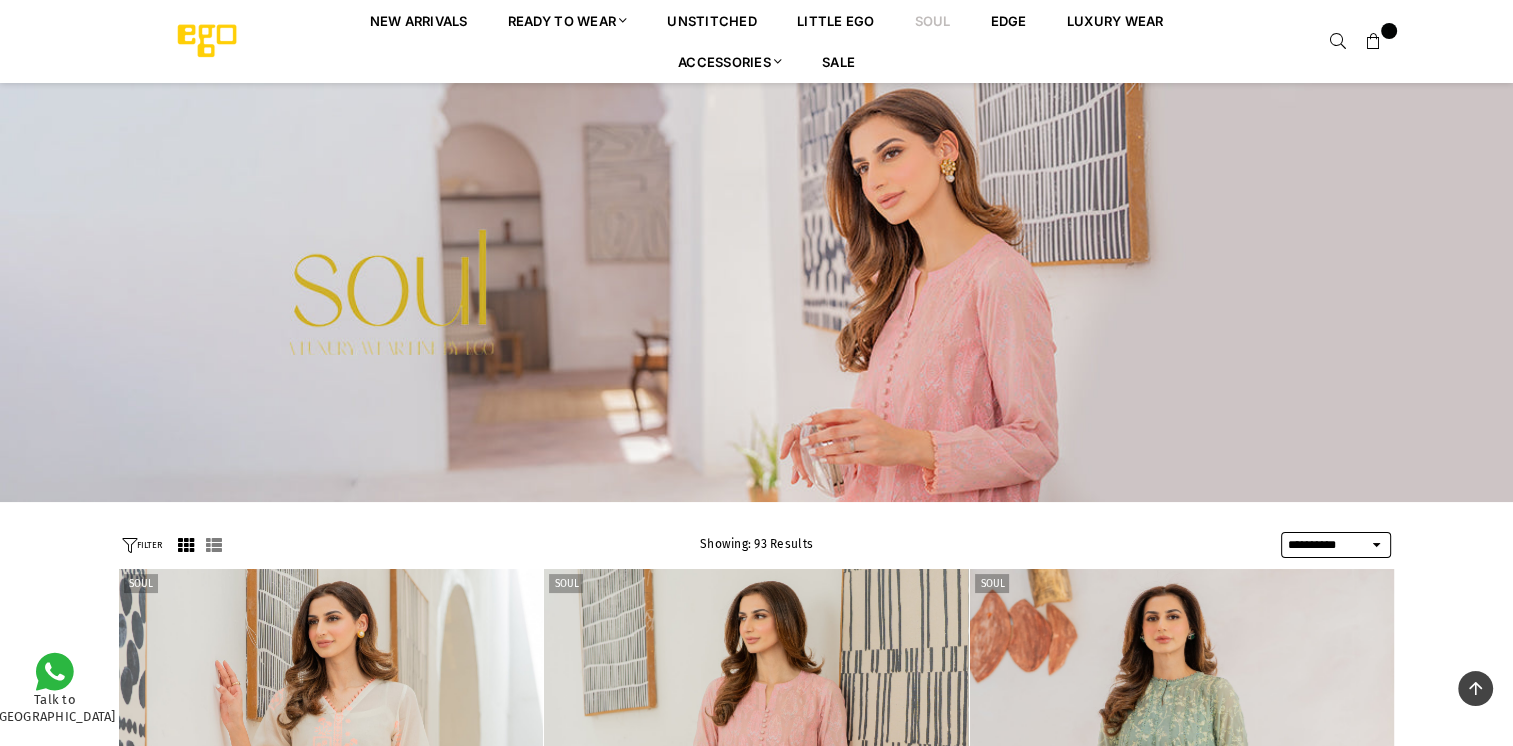 scroll, scrollTop: 600, scrollLeft: 0, axis: vertical 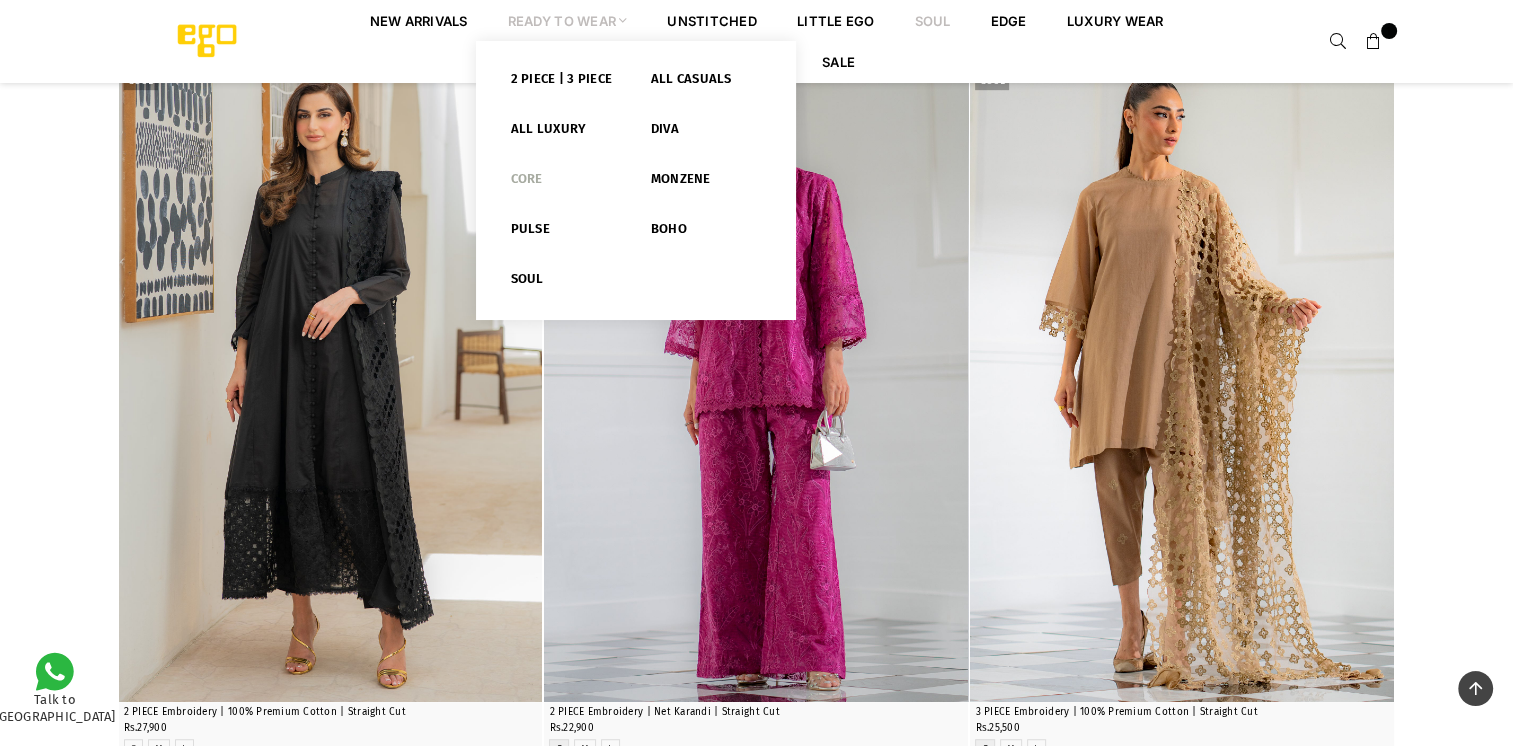 click on "Core" at bounding box center (566, 183) 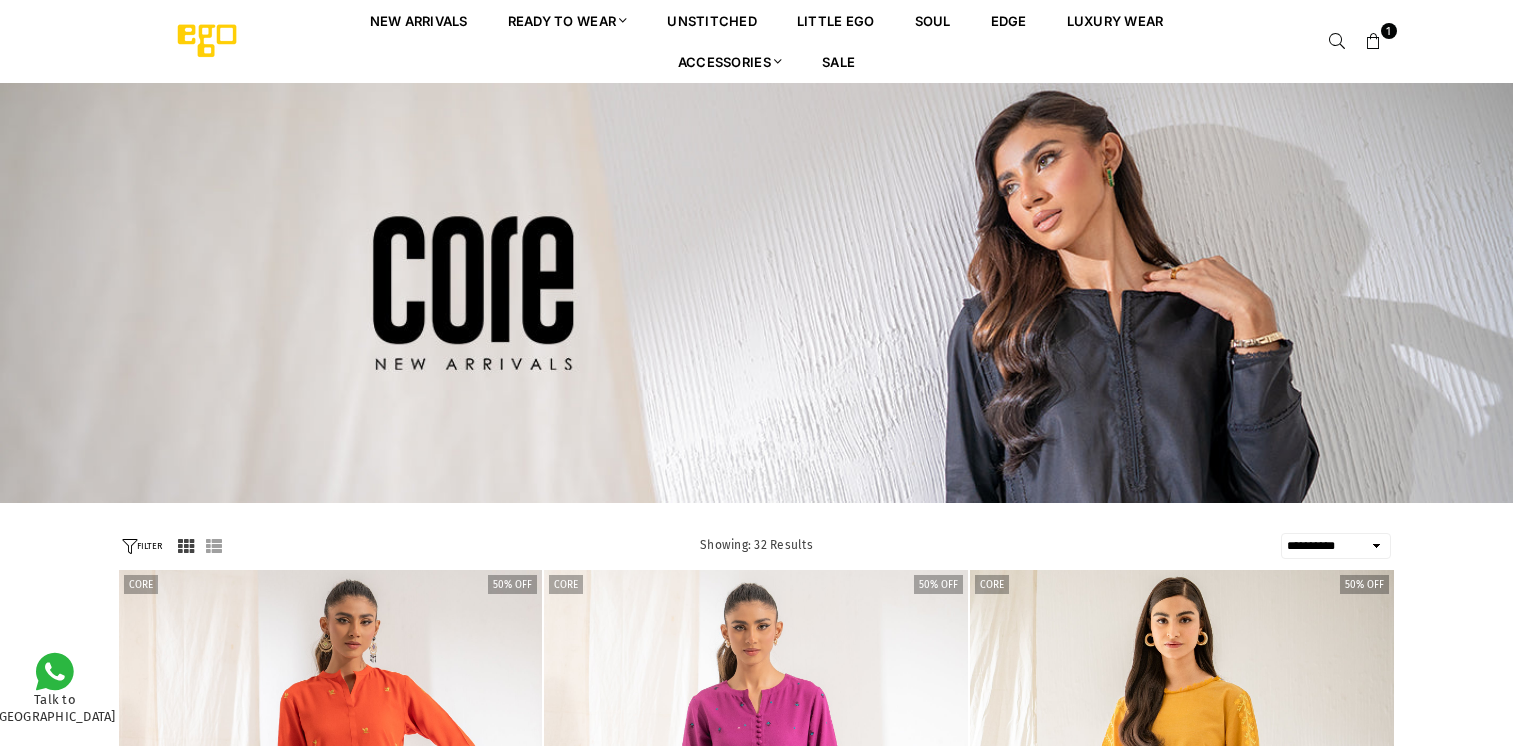 select on "**********" 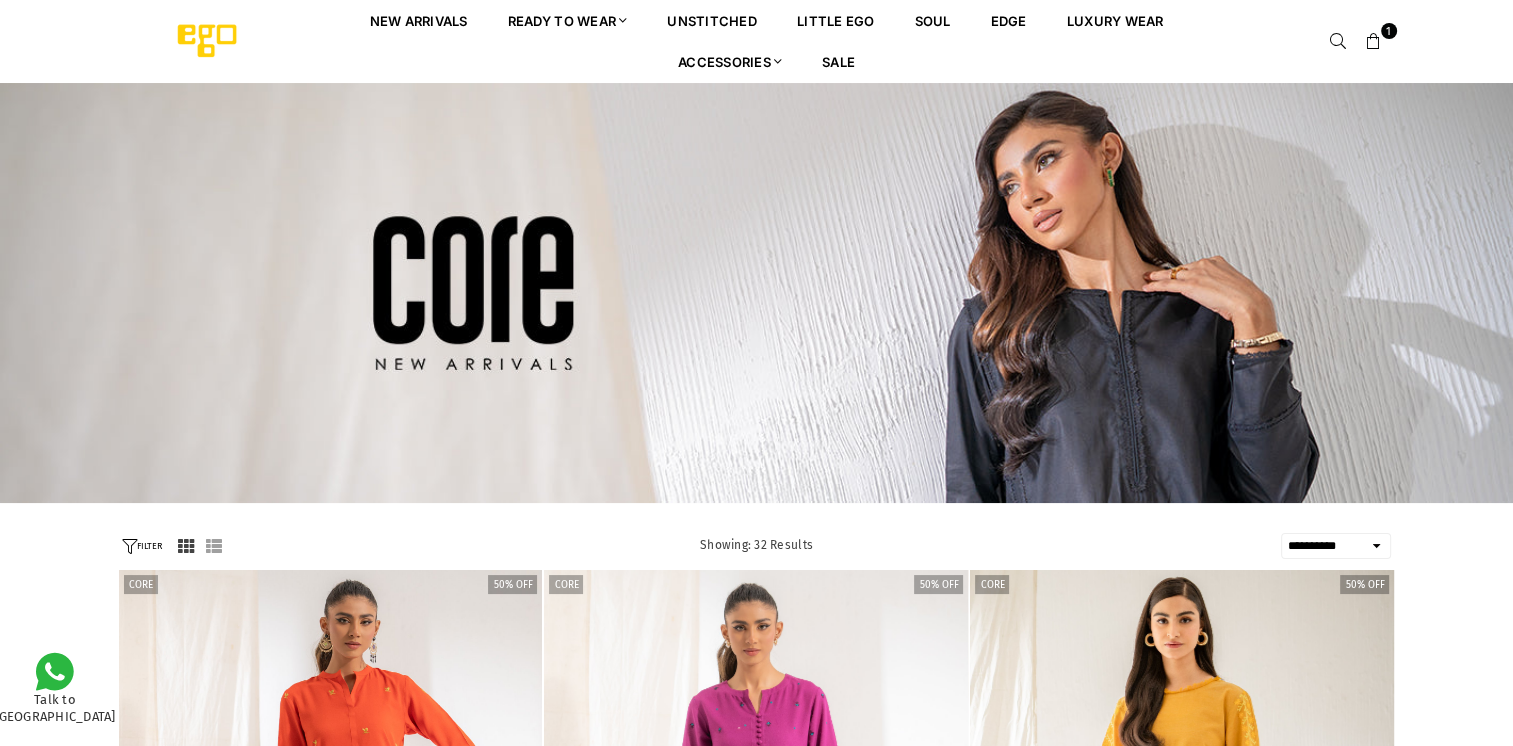 scroll, scrollTop: 0, scrollLeft: 0, axis: both 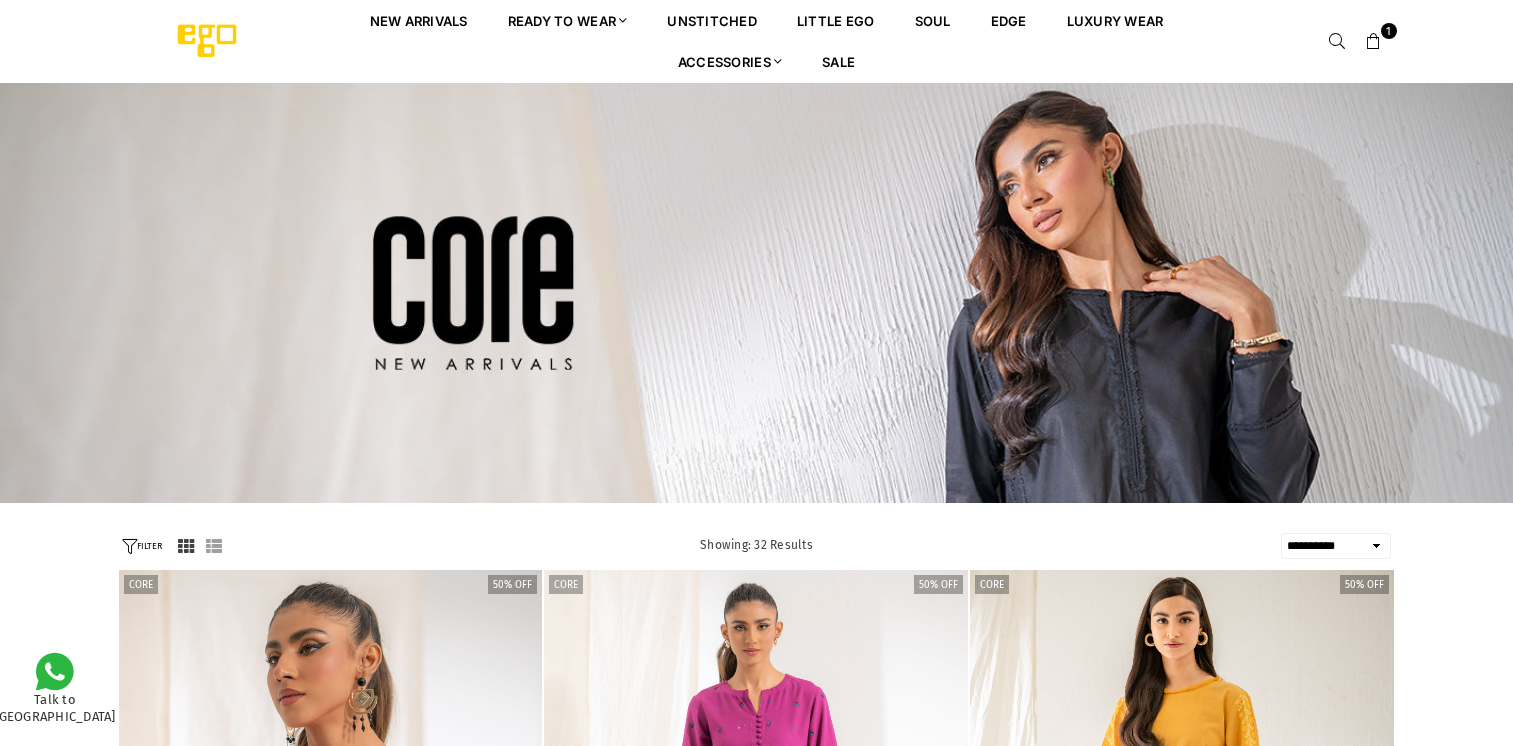 select on "**********" 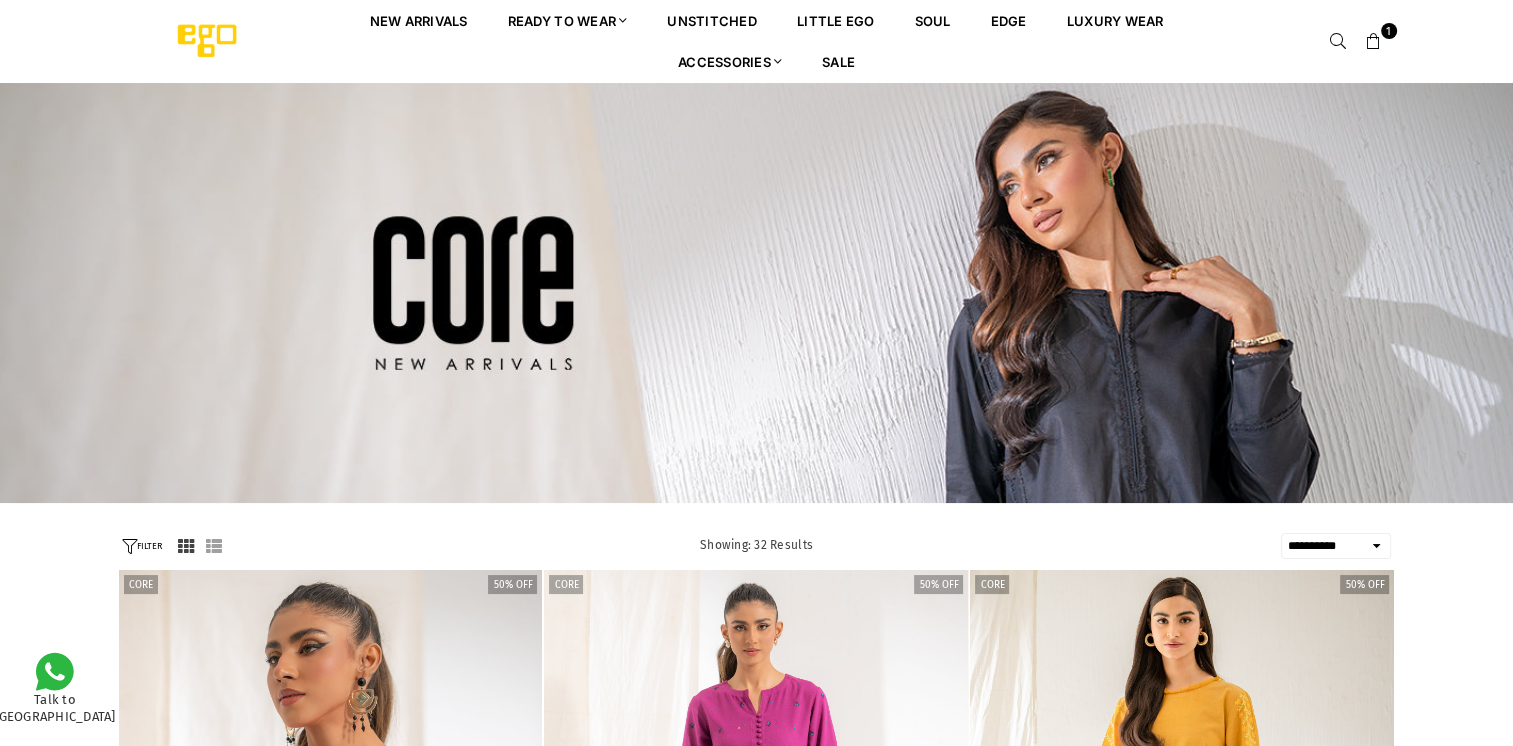 scroll, scrollTop: 0, scrollLeft: 0, axis: both 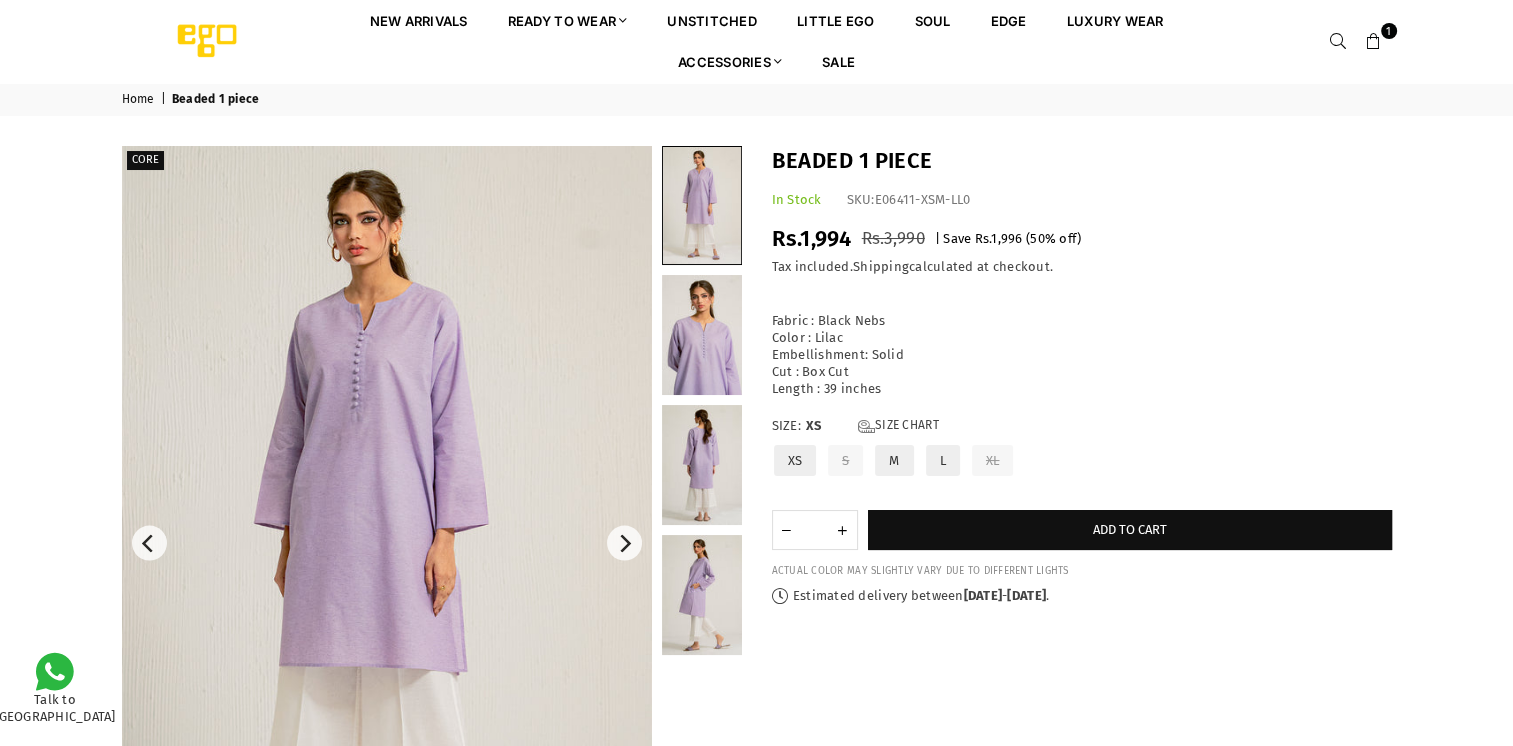 click at bounding box center [387, 543] 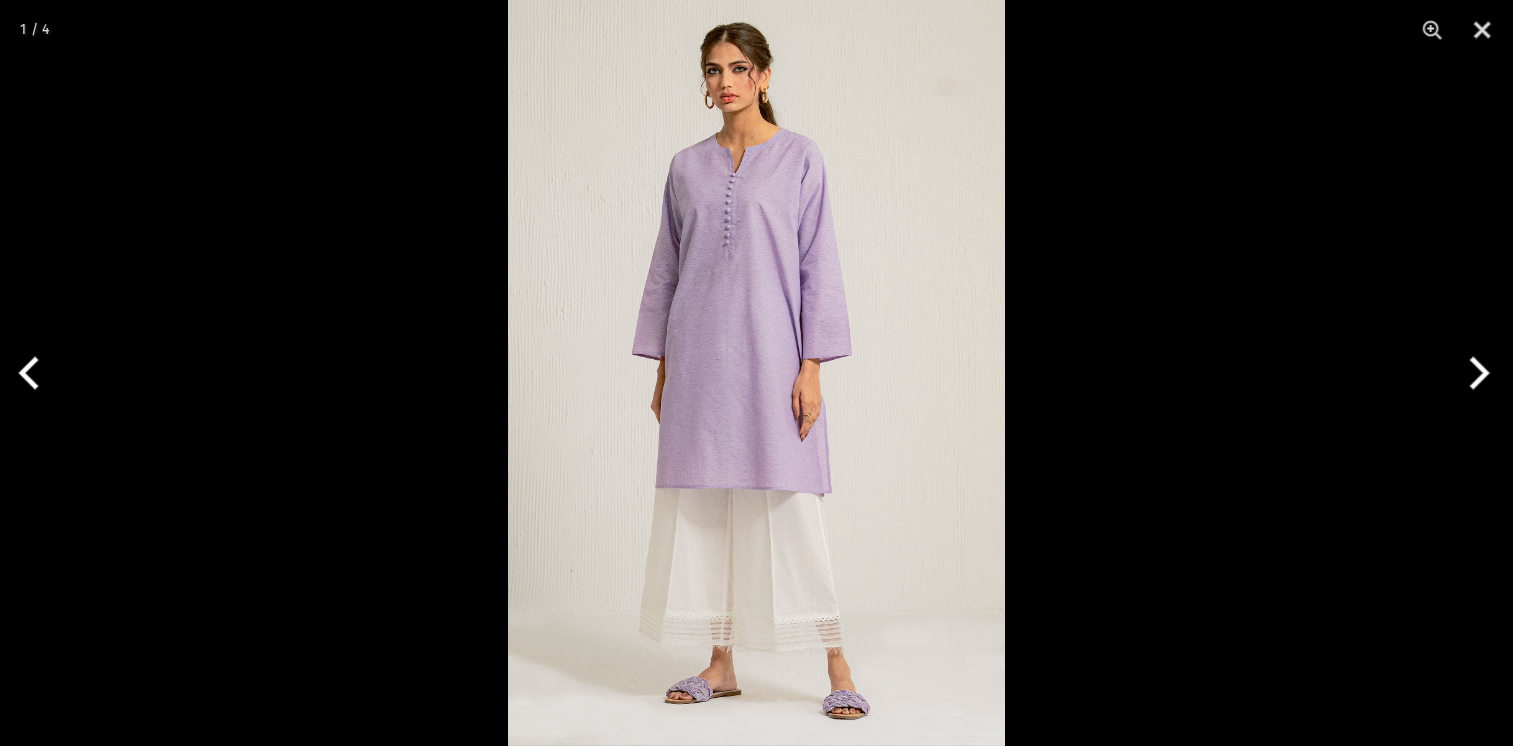 click at bounding box center [756, 373] 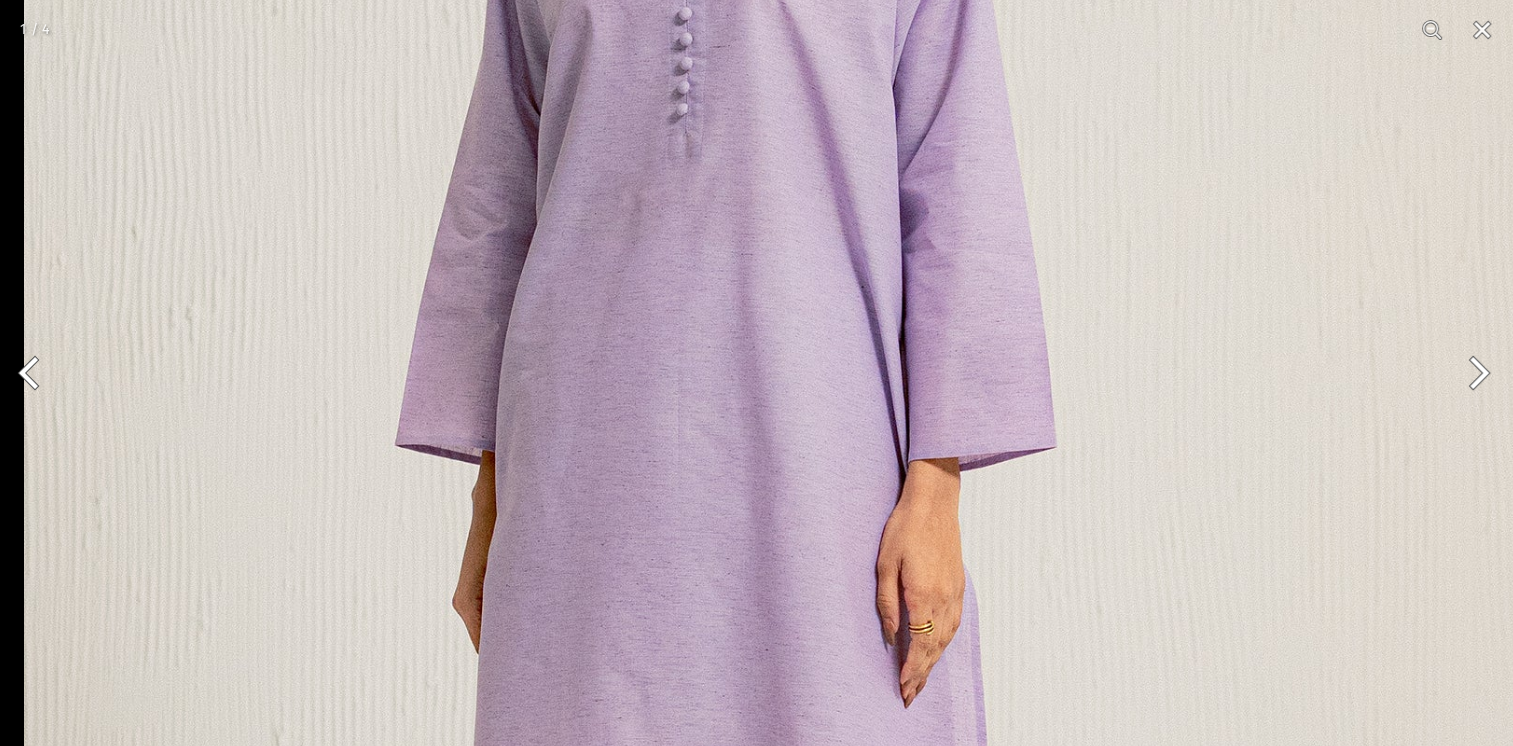 click at bounding box center (770, 502) 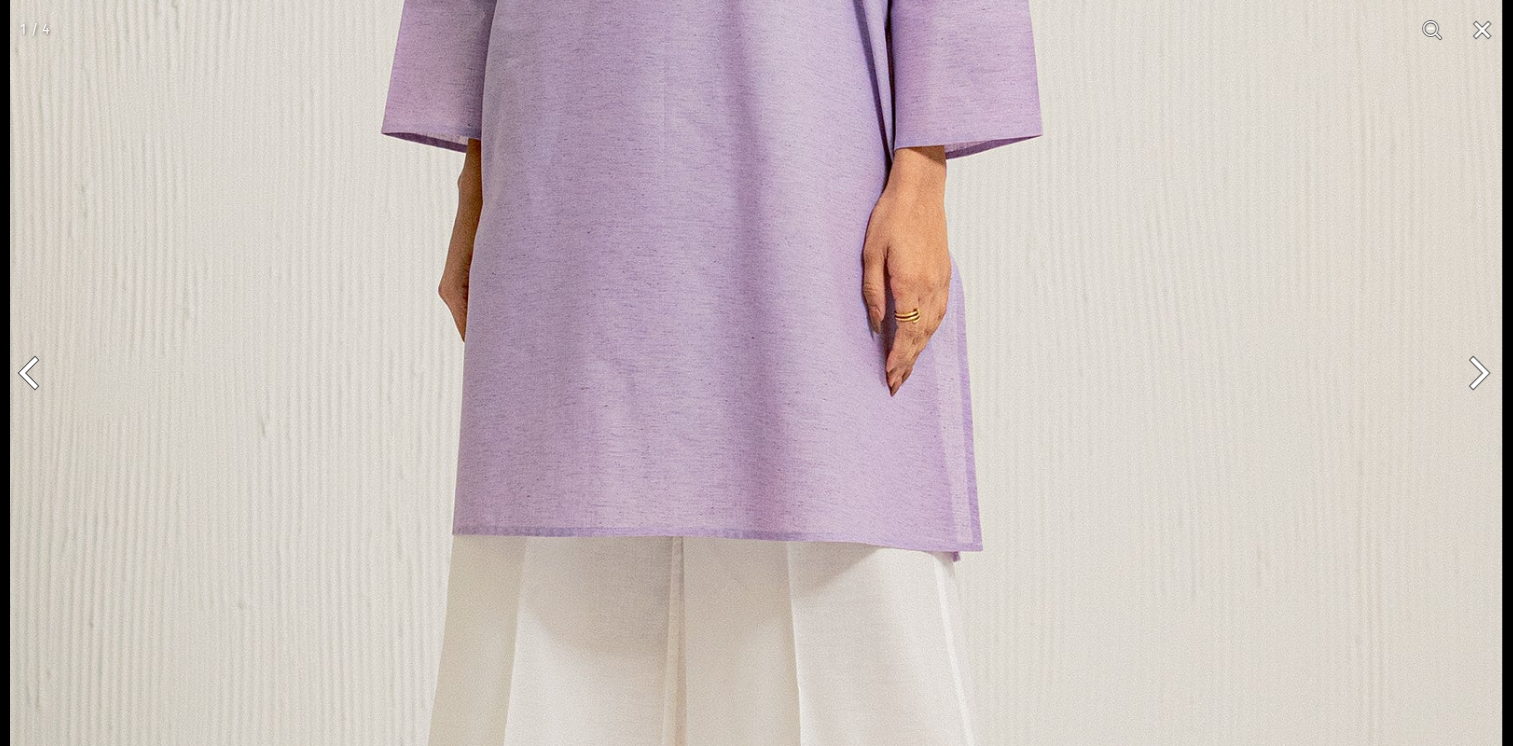 click at bounding box center (756, 190) 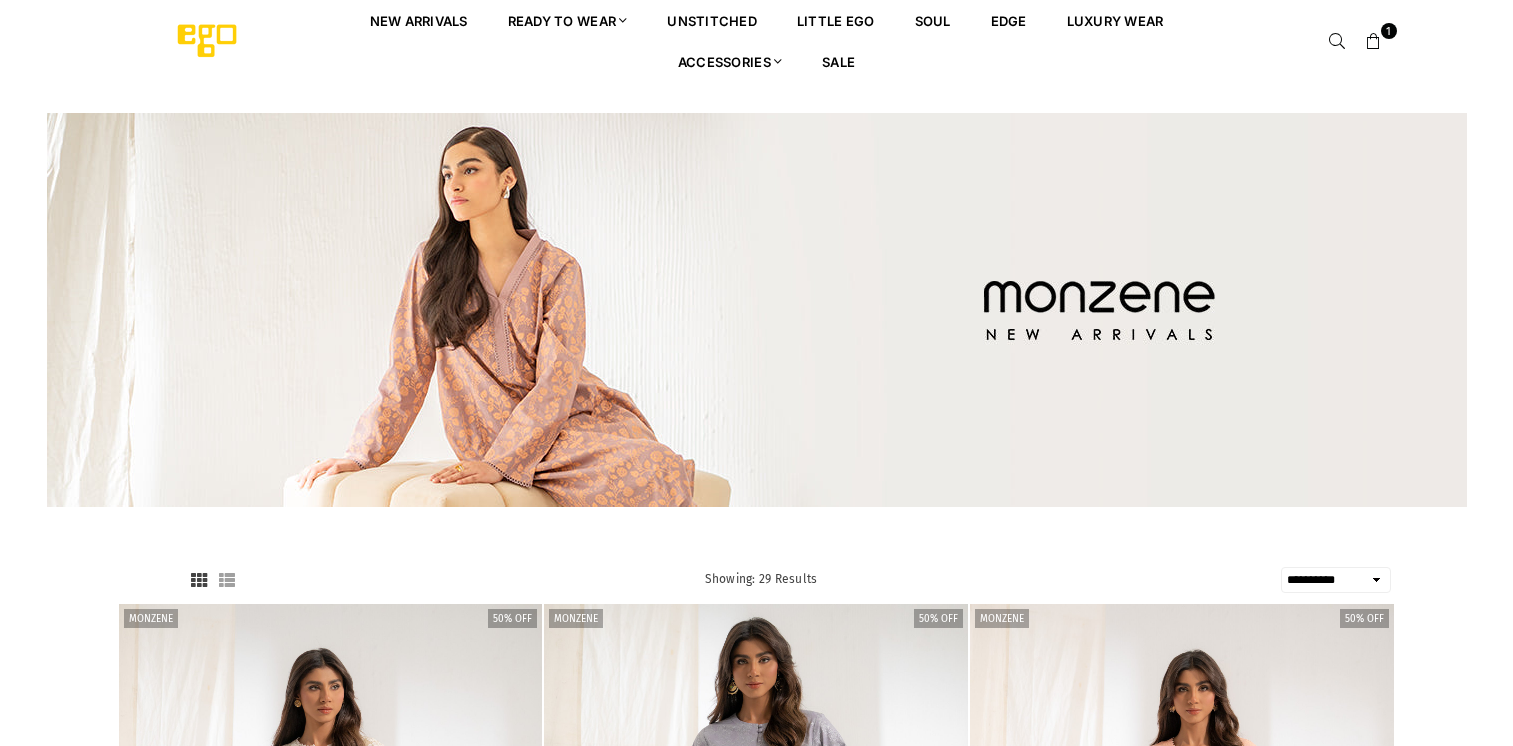select on "**********" 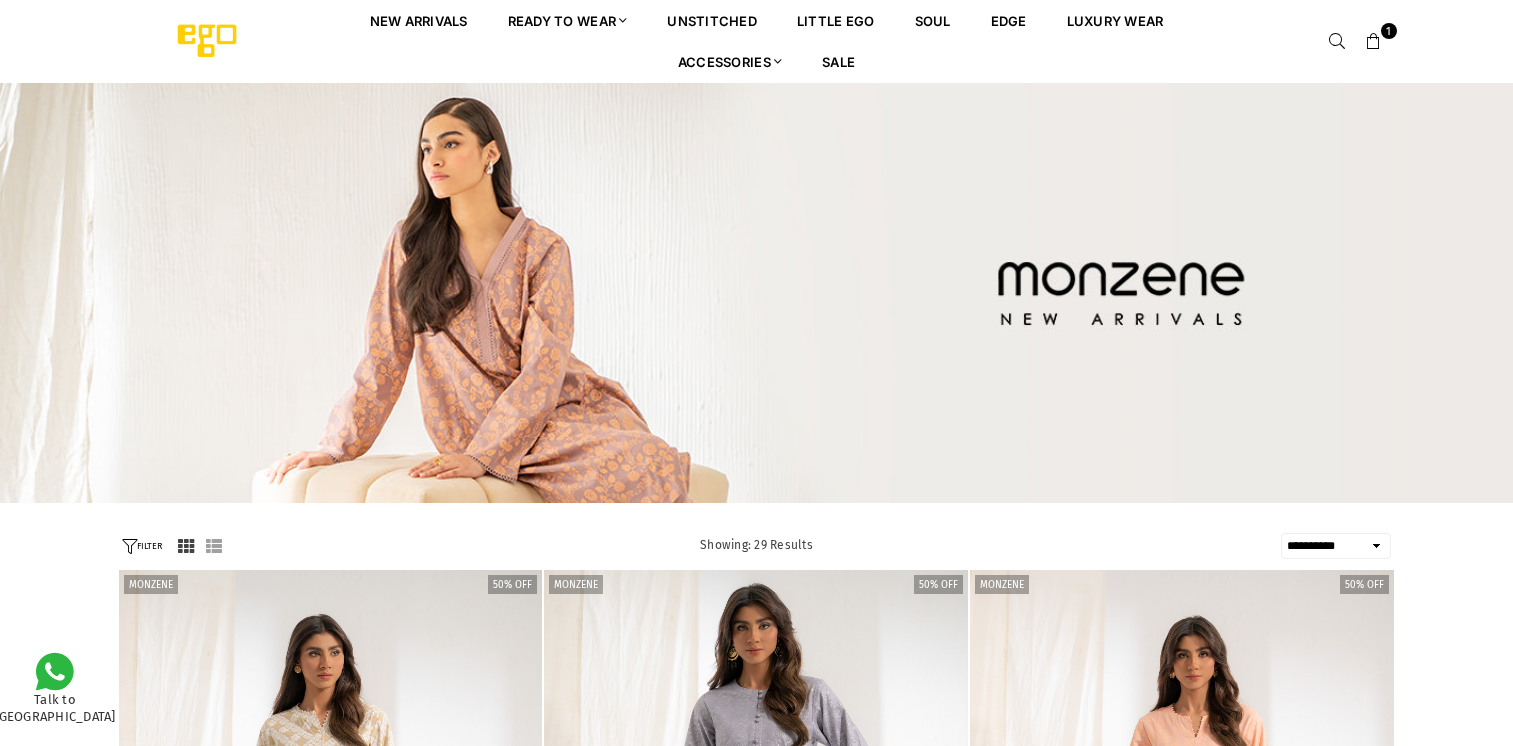 scroll, scrollTop: 0, scrollLeft: 0, axis: both 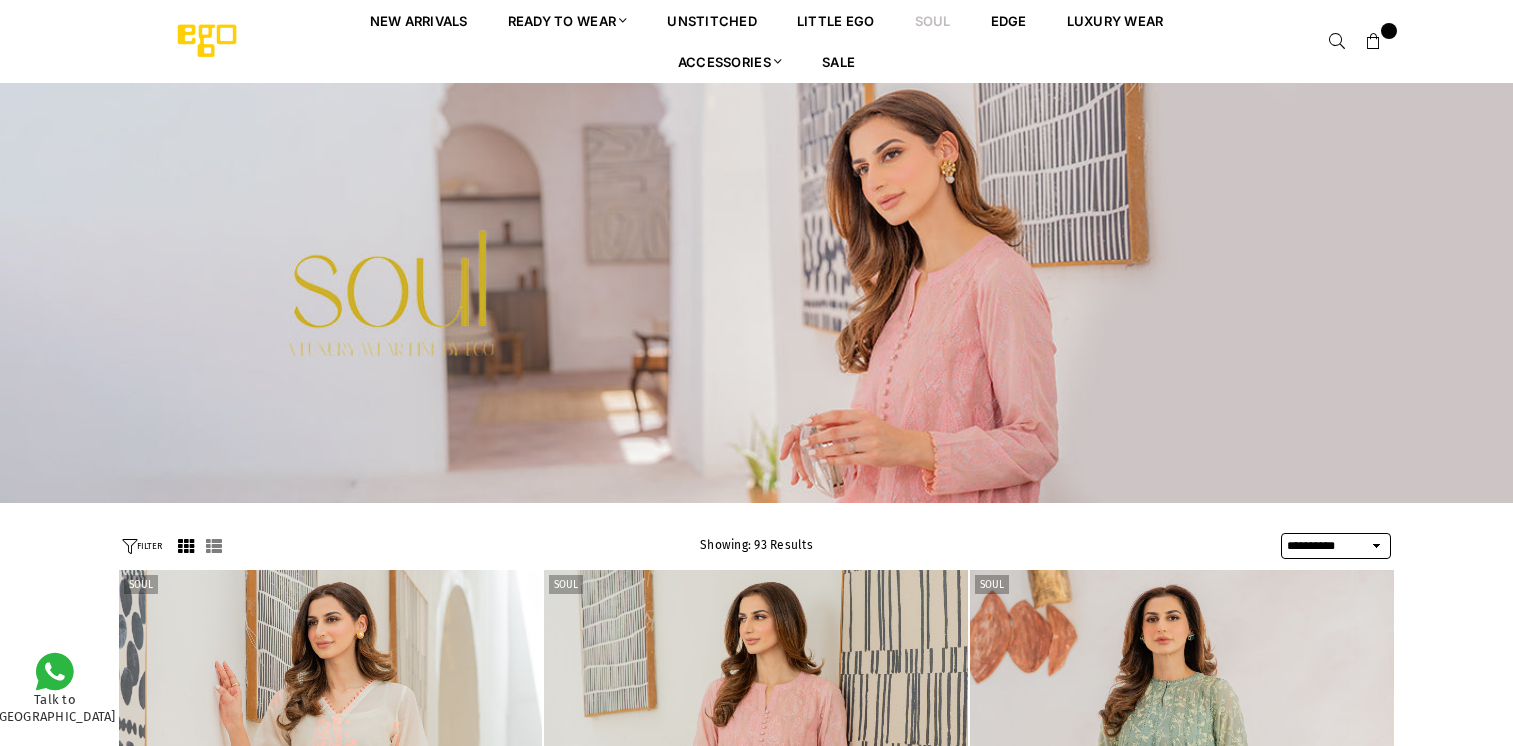 select on "**********" 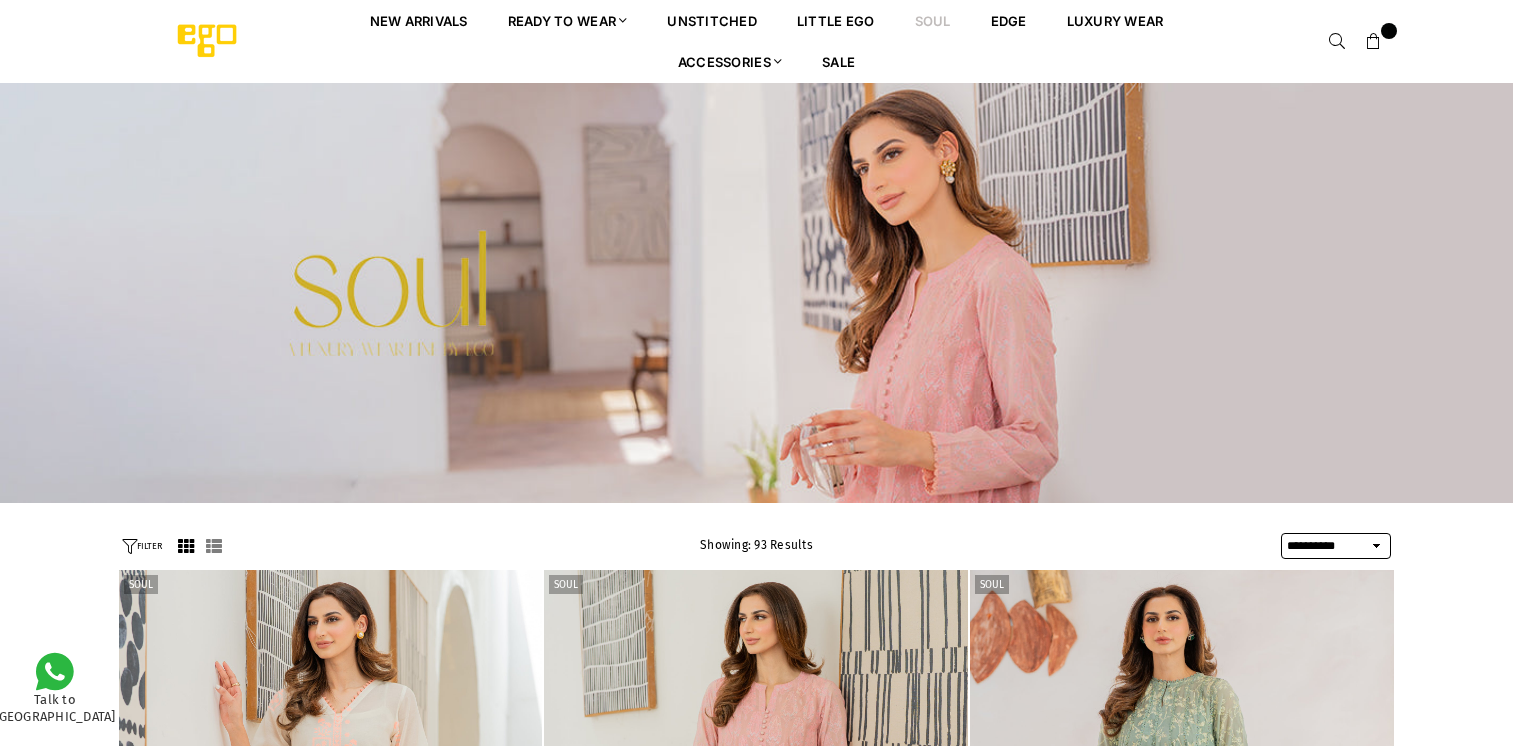 scroll, scrollTop: 0, scrollLeft: 0, axis: both 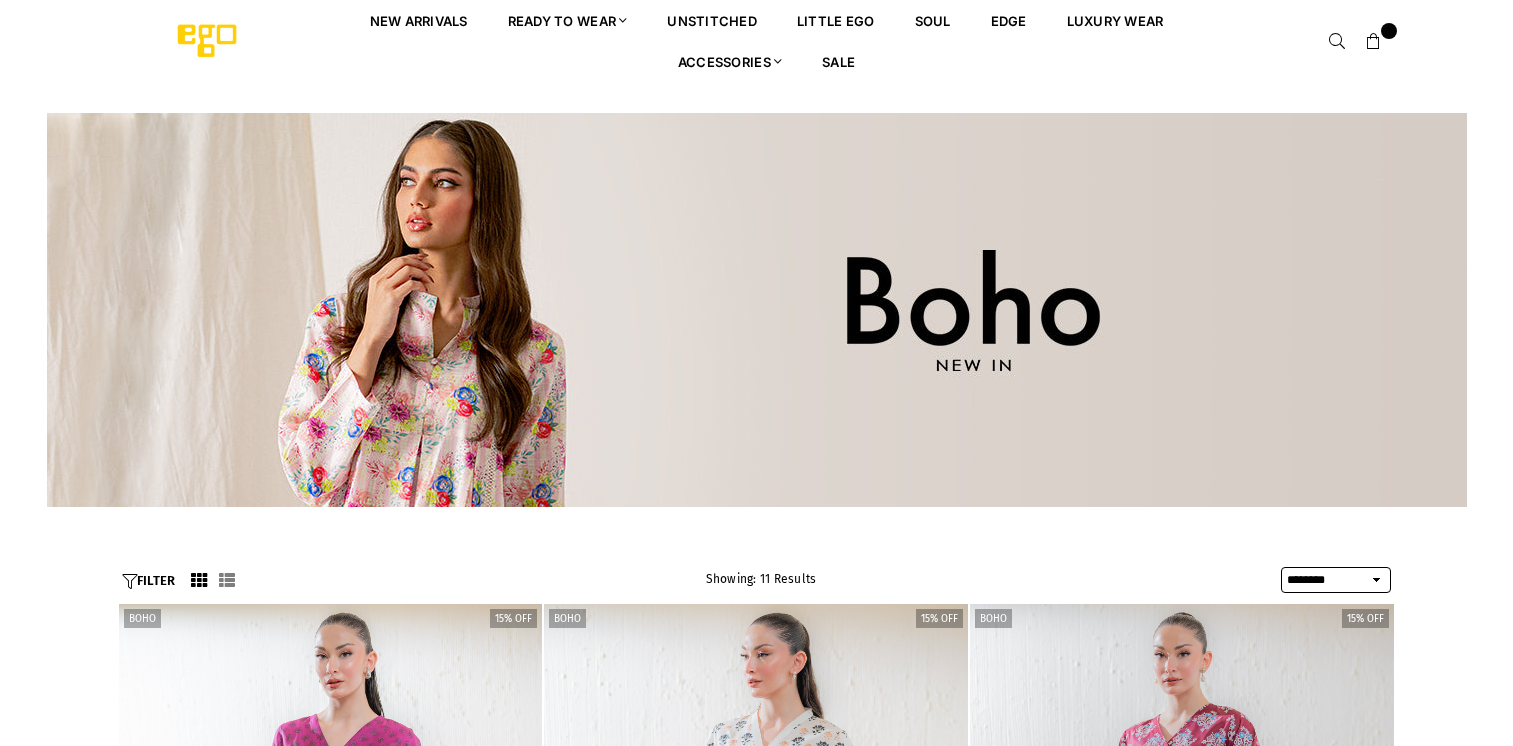 select on "******" 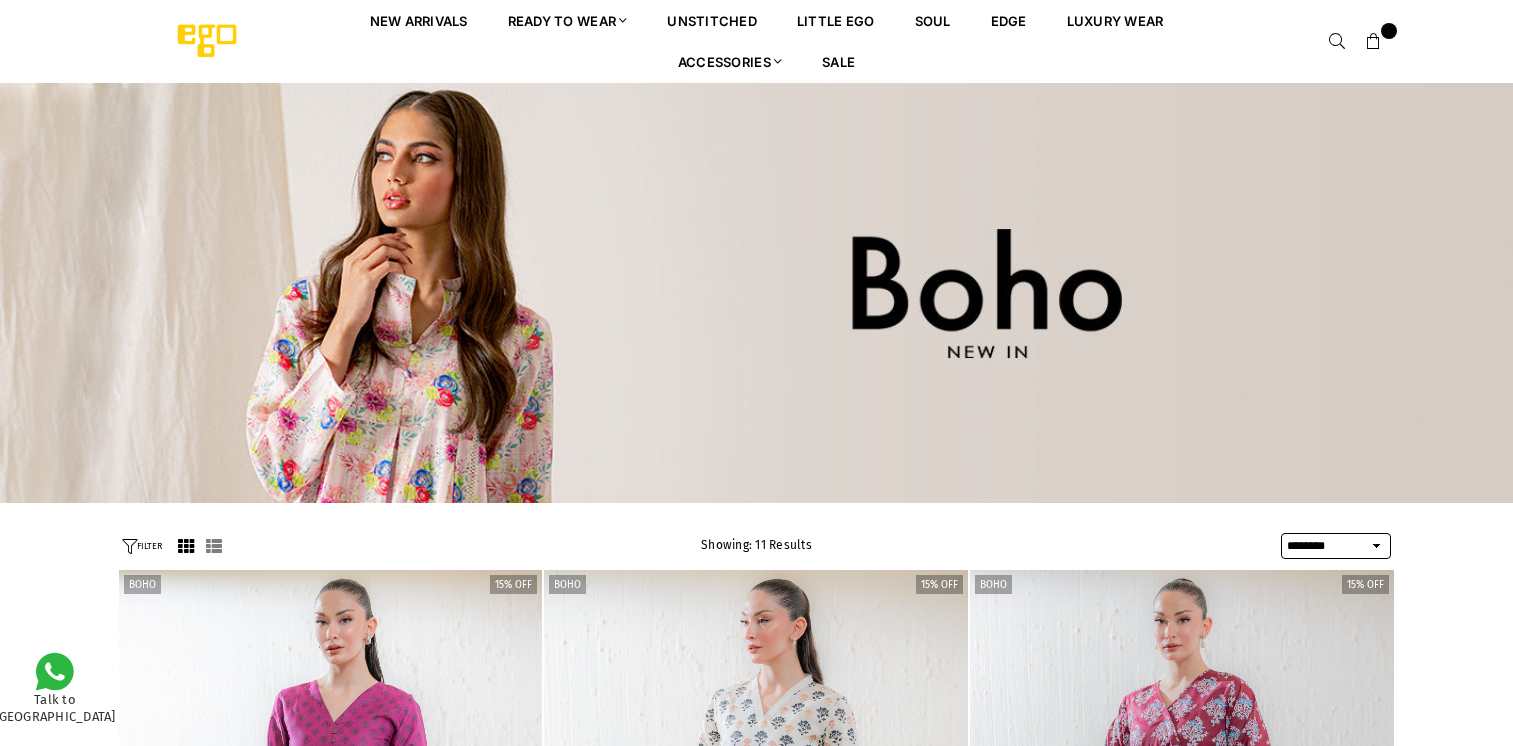 scroll, scrollTop: 0, scrollLeft: 0, axis: both 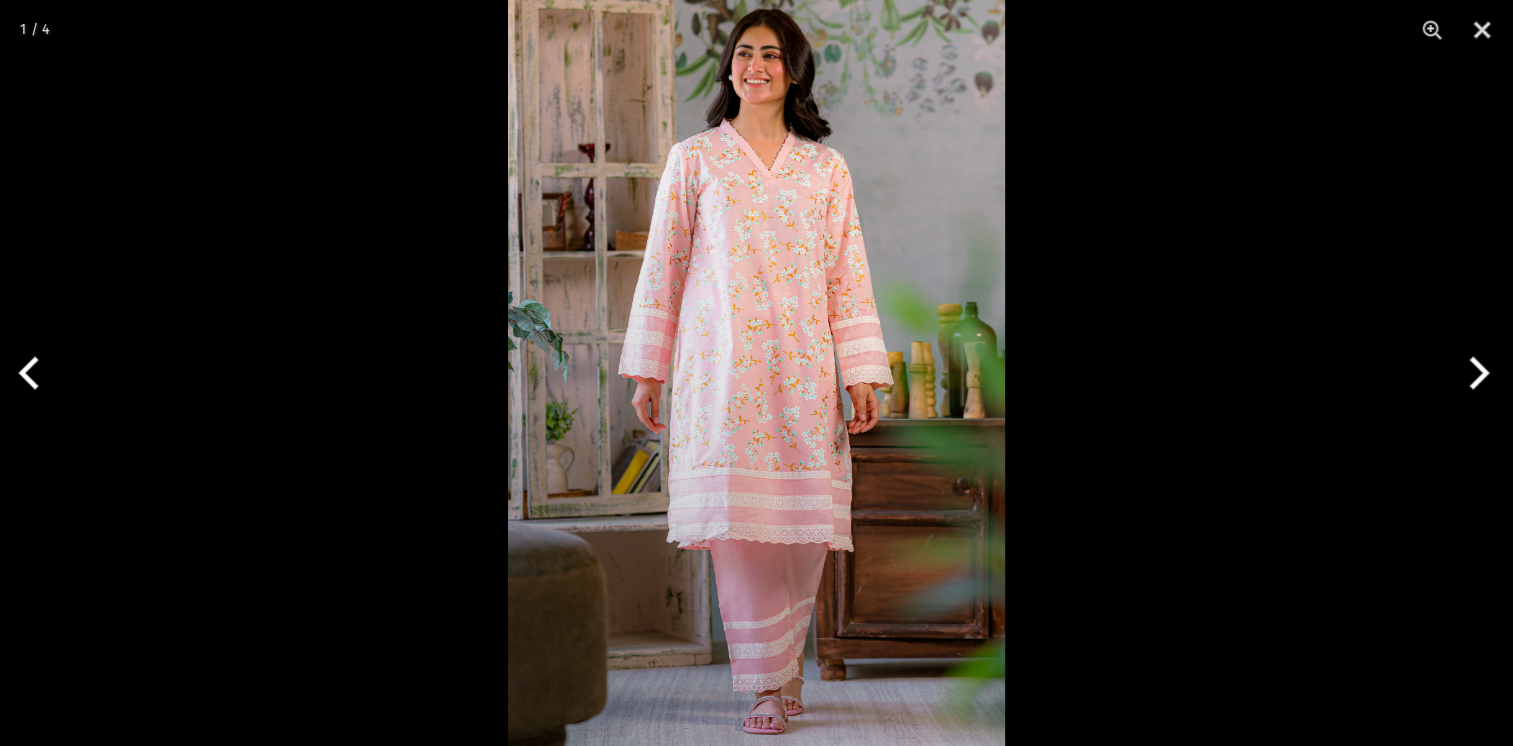 click at bounding box center [756, 373] 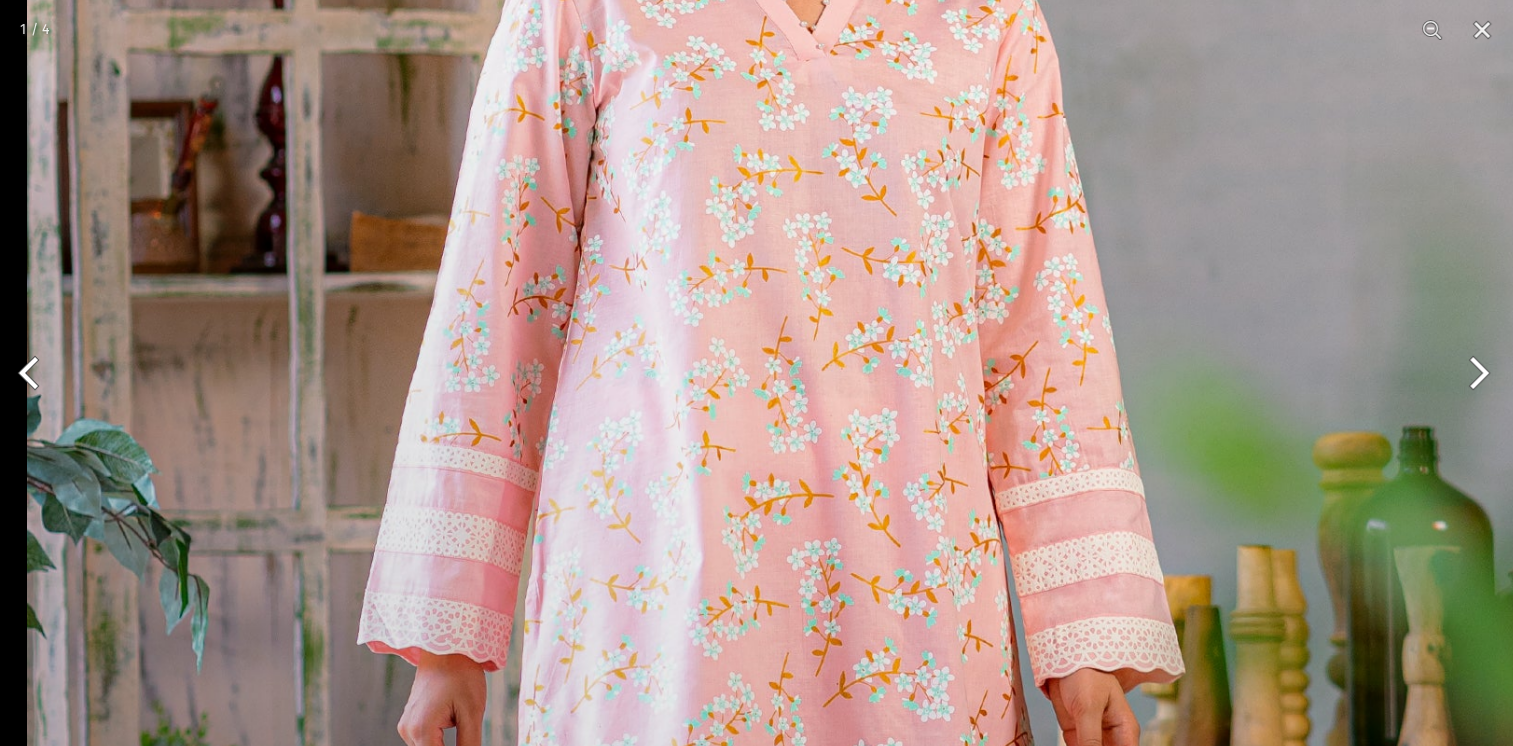 click at bounding box center (773, 640) 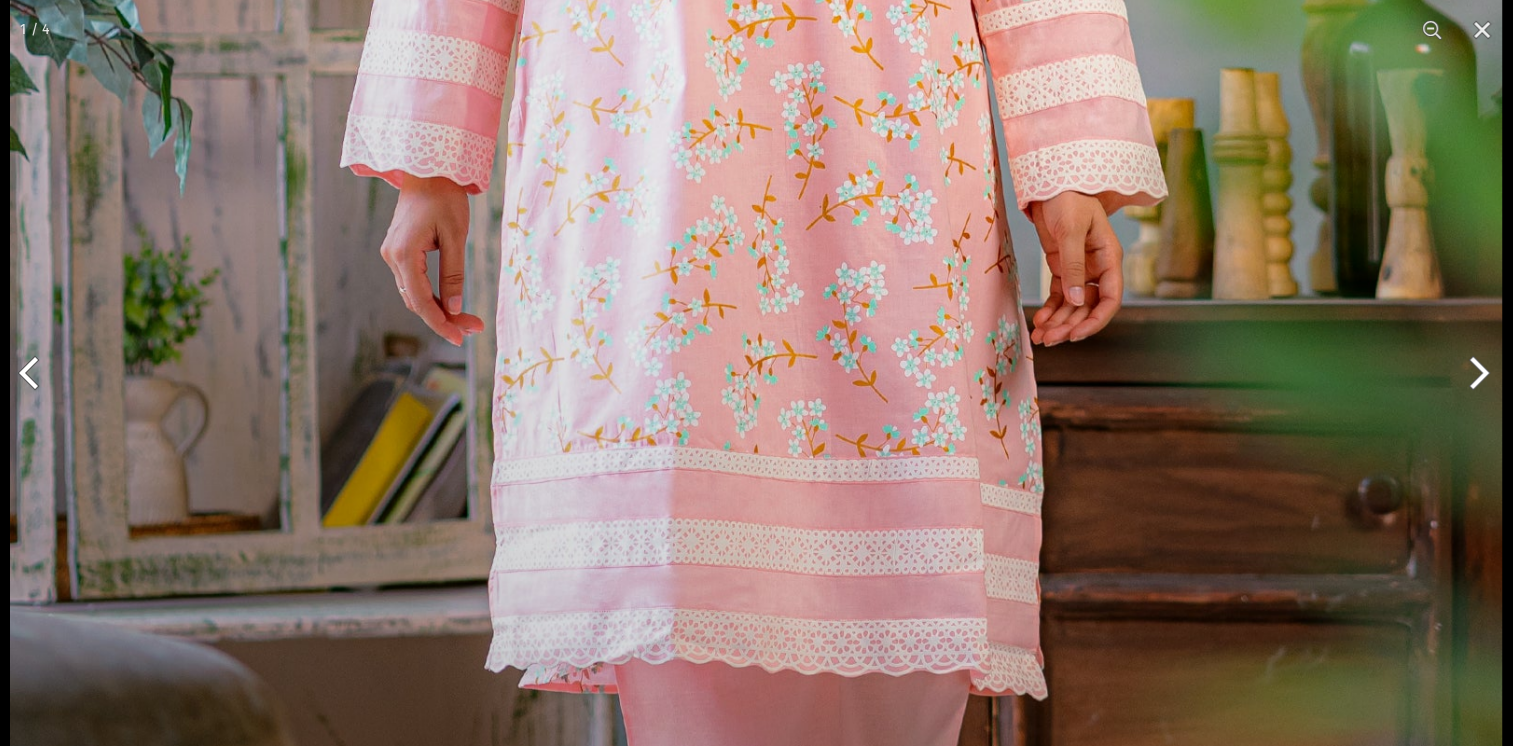click at bounding box center [756, 163] 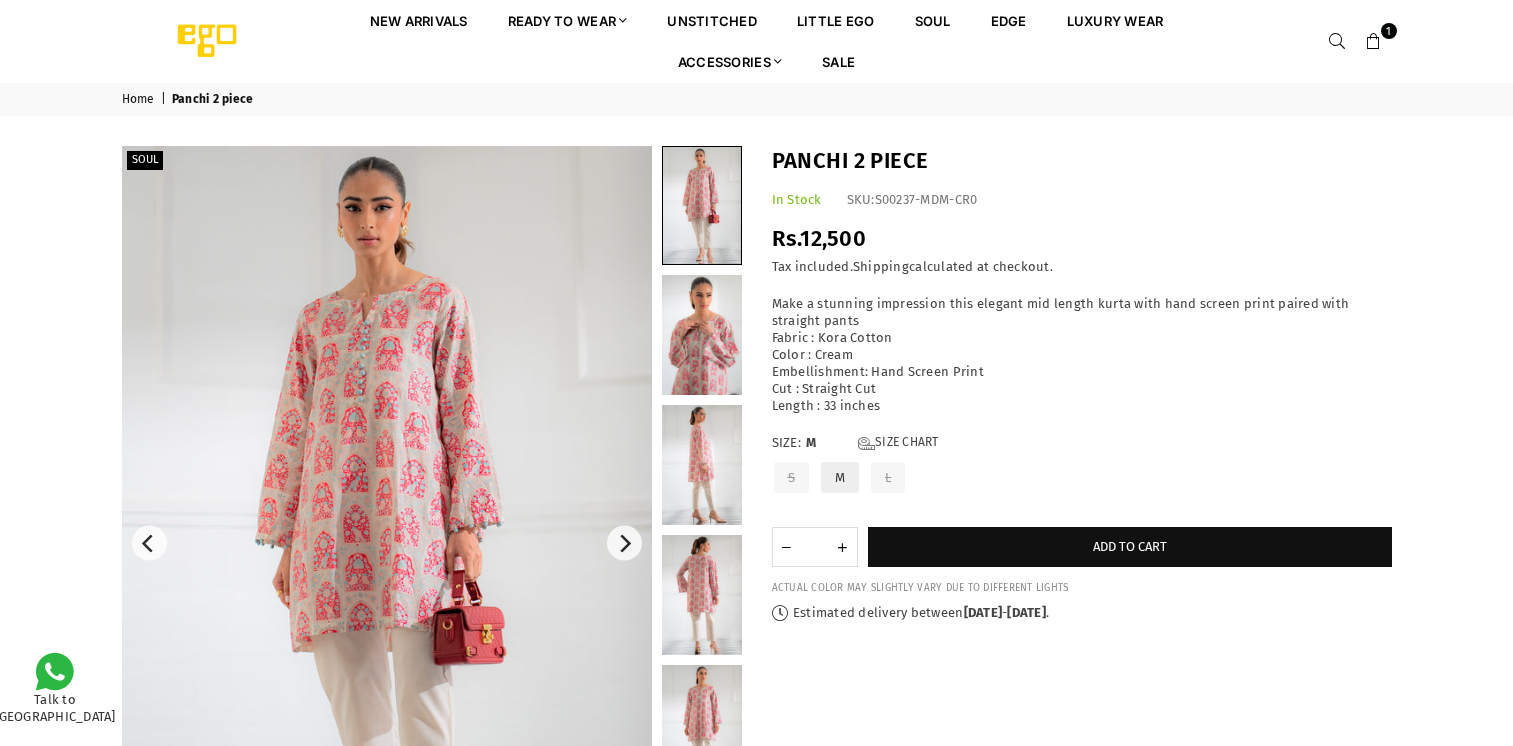 scroll, scrollTop: 0, scrollLeft: 0, axis: both 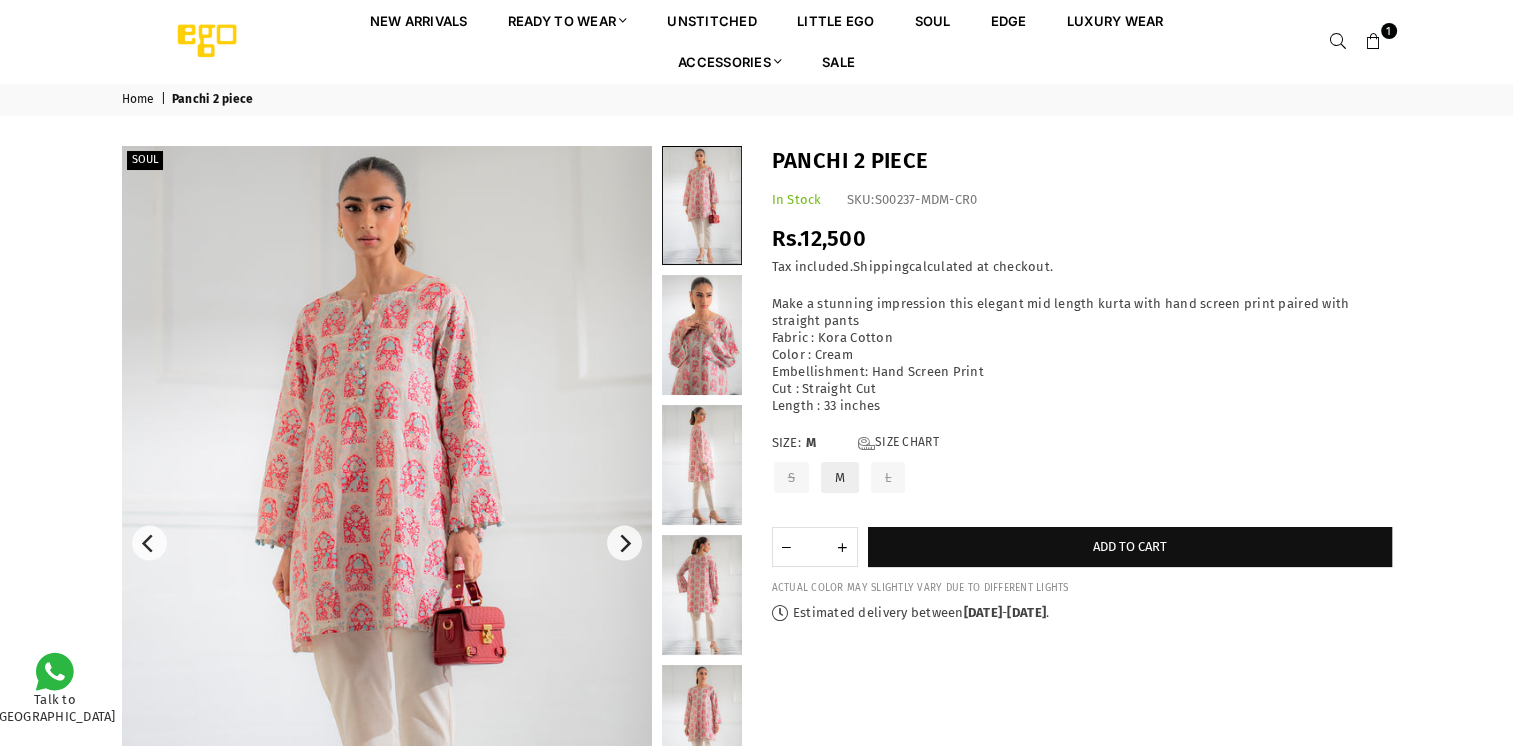 click at bounding box center [387, 543] 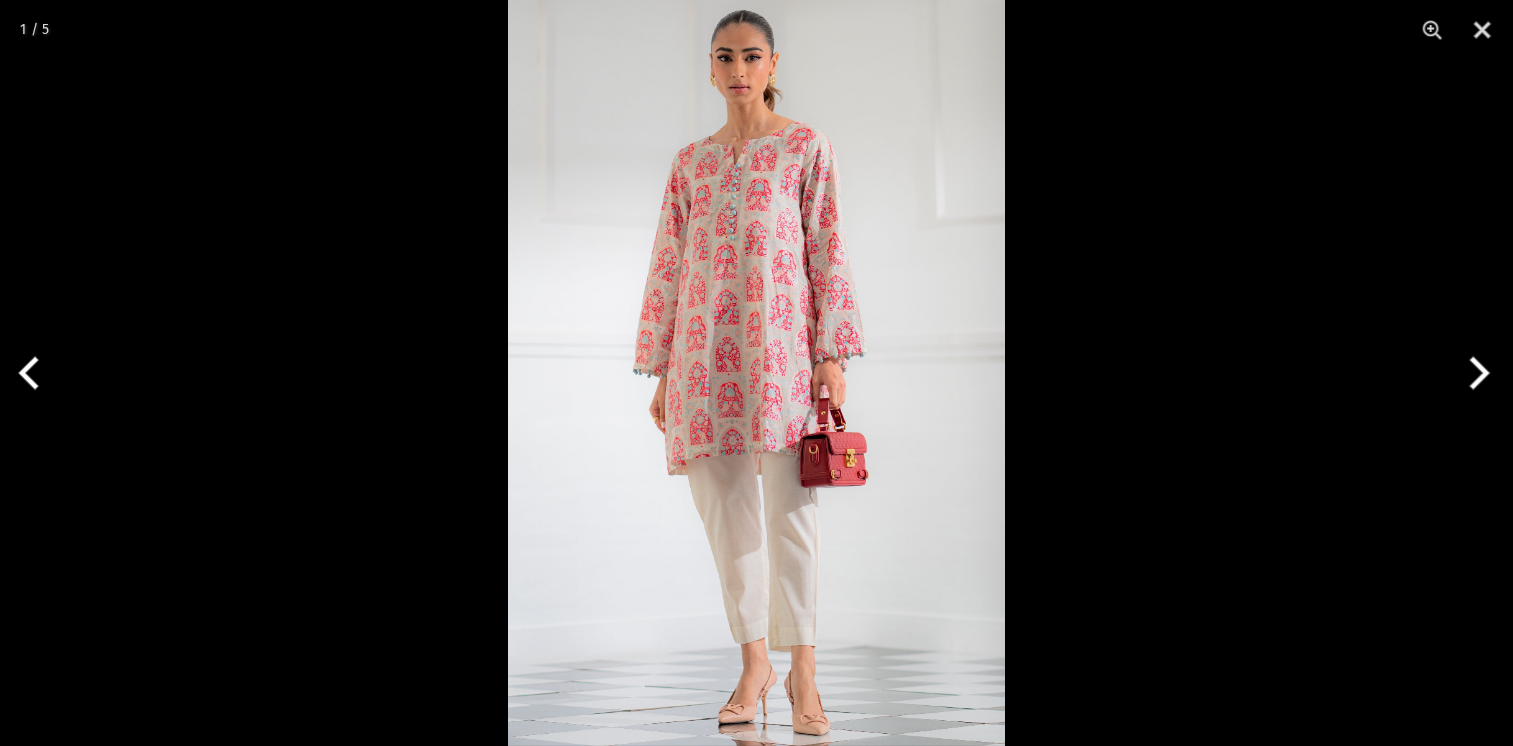 click at bounding box center [756, 373] 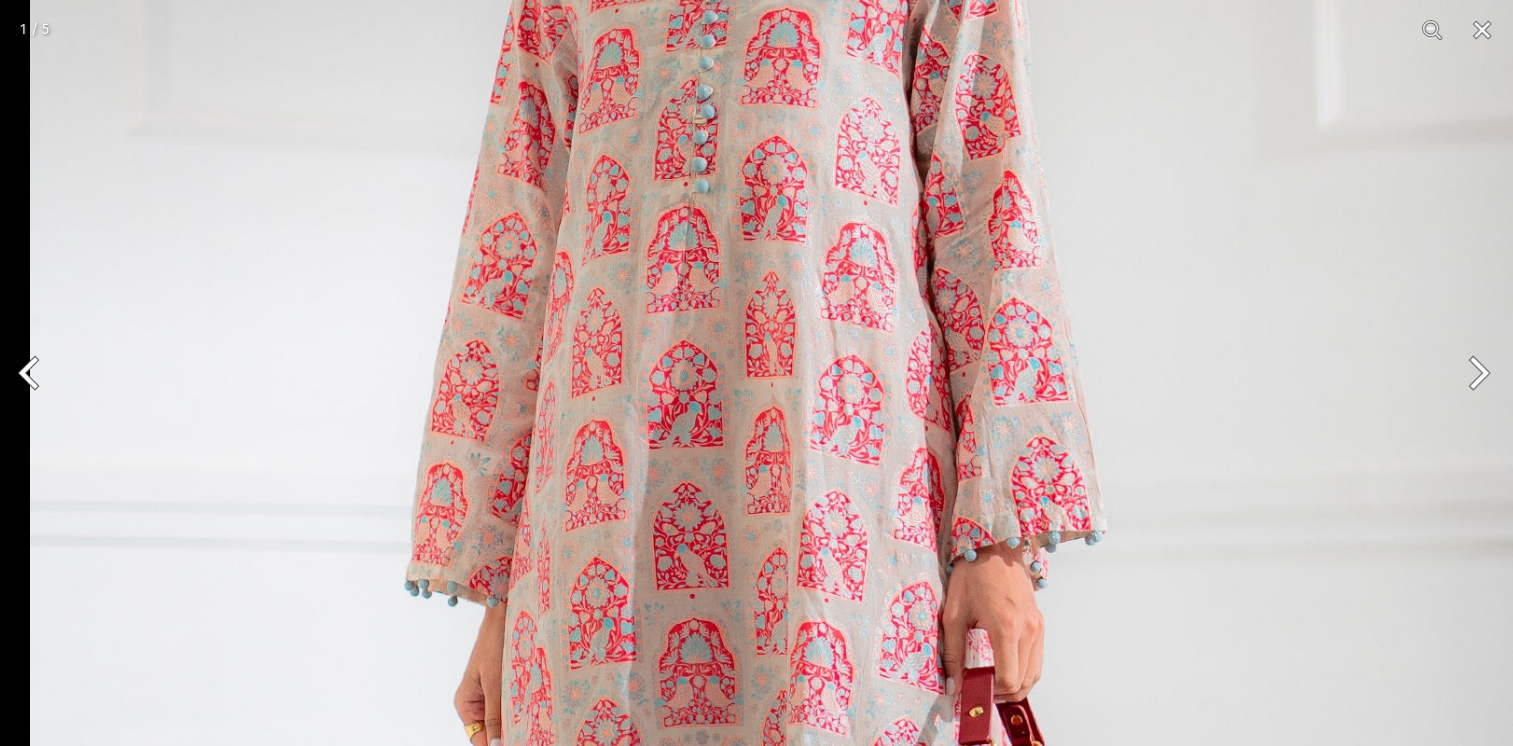 click at bounding box center (776, 592) 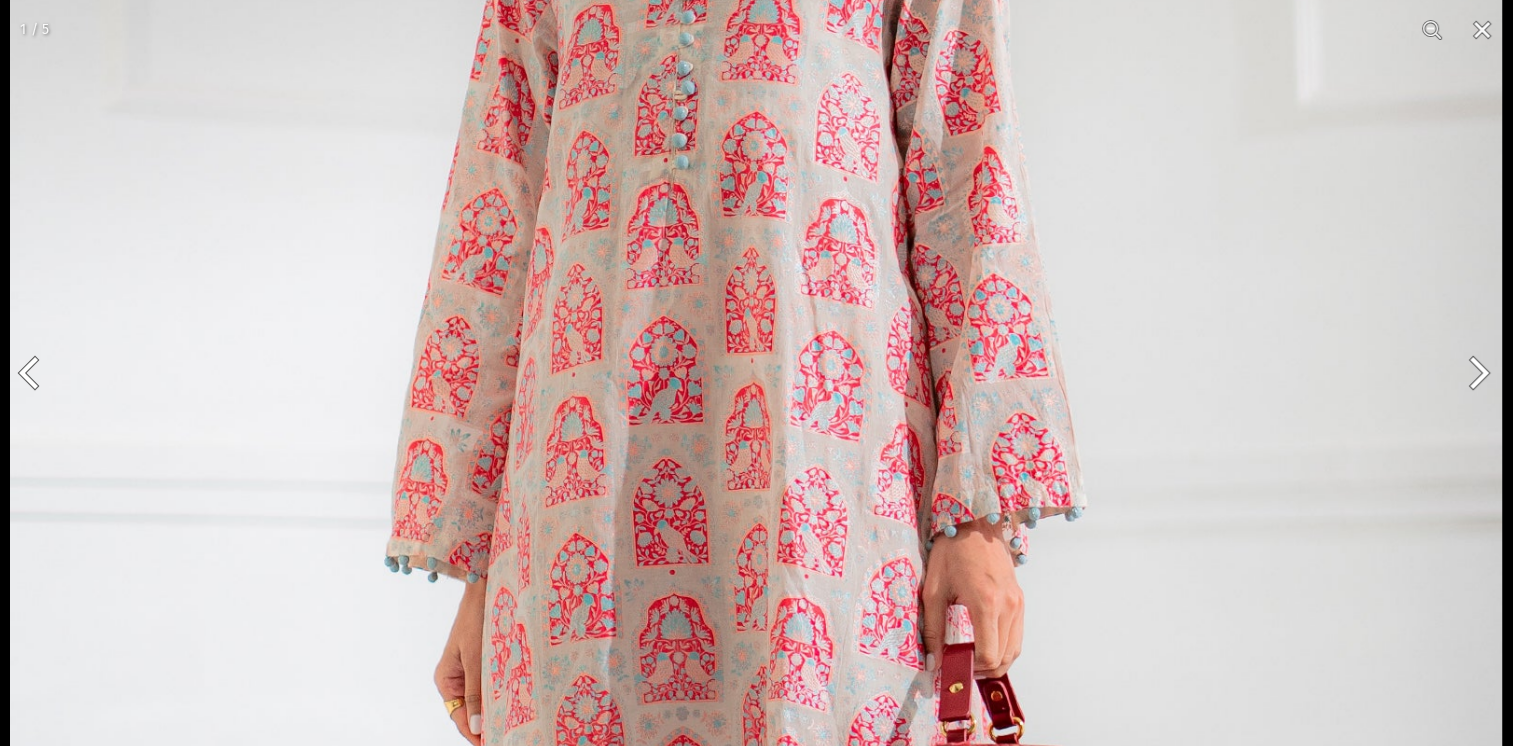 click at bounding box center [756, 568] 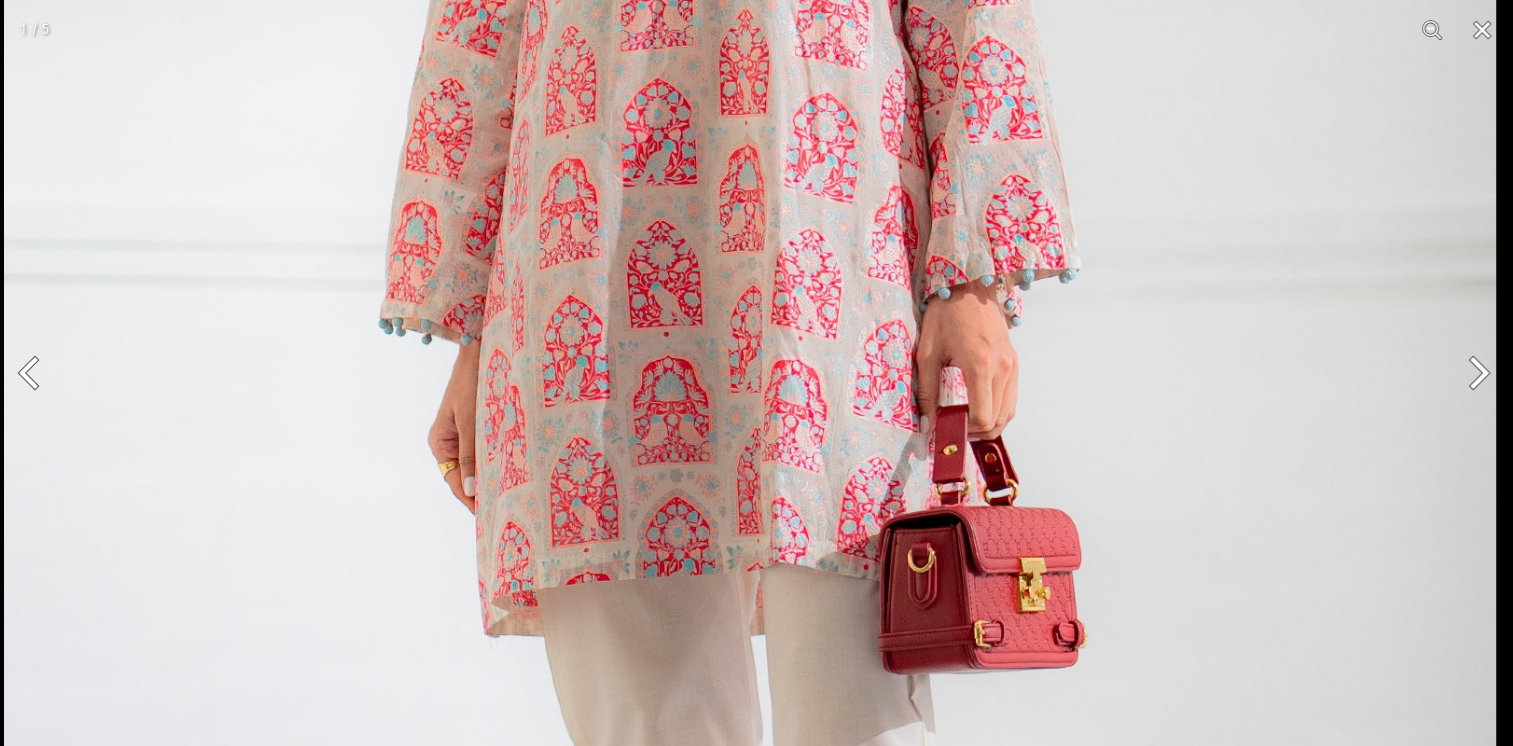 click at bounding box center [750, 330] 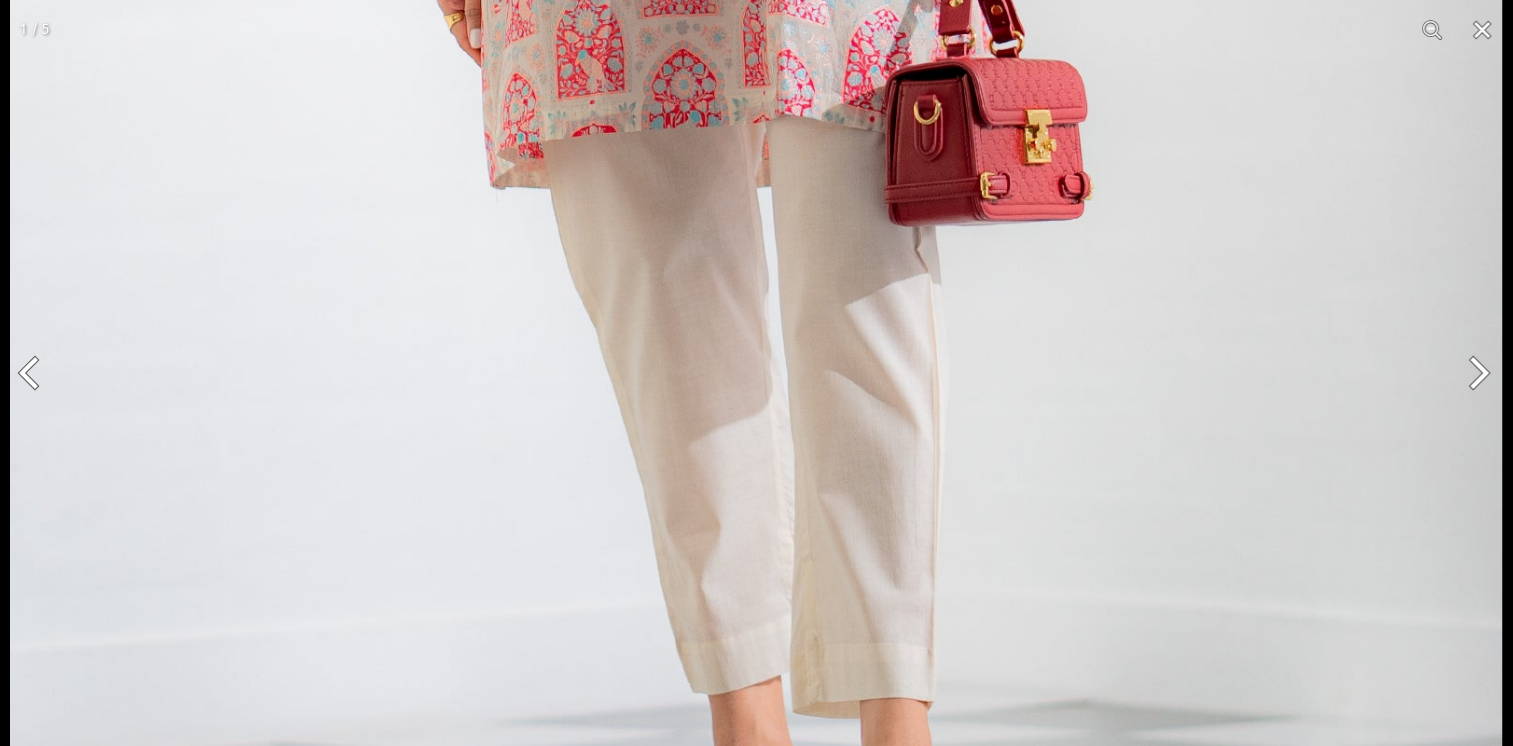 click at bounding box center [756, -118] 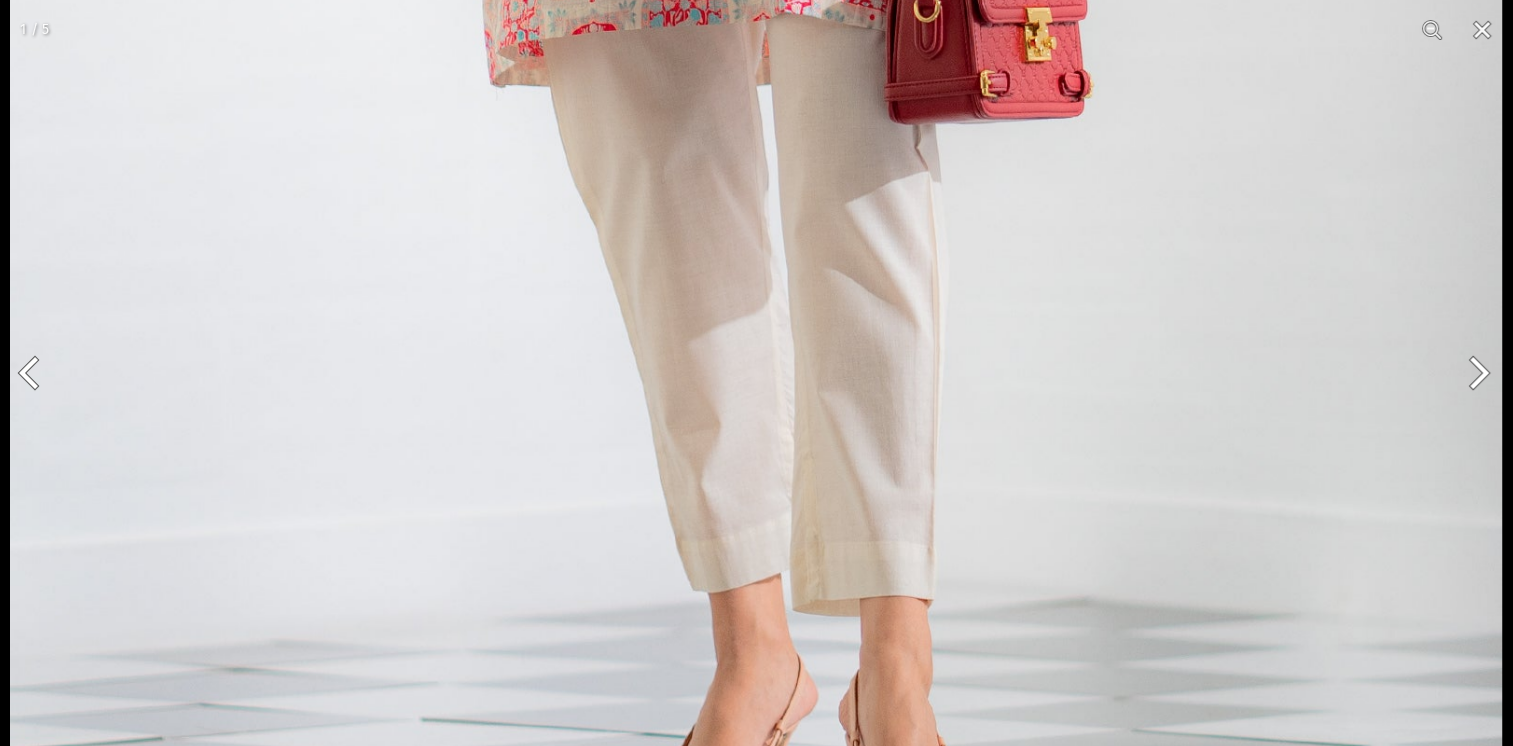 click at bounding box center (756, -220) 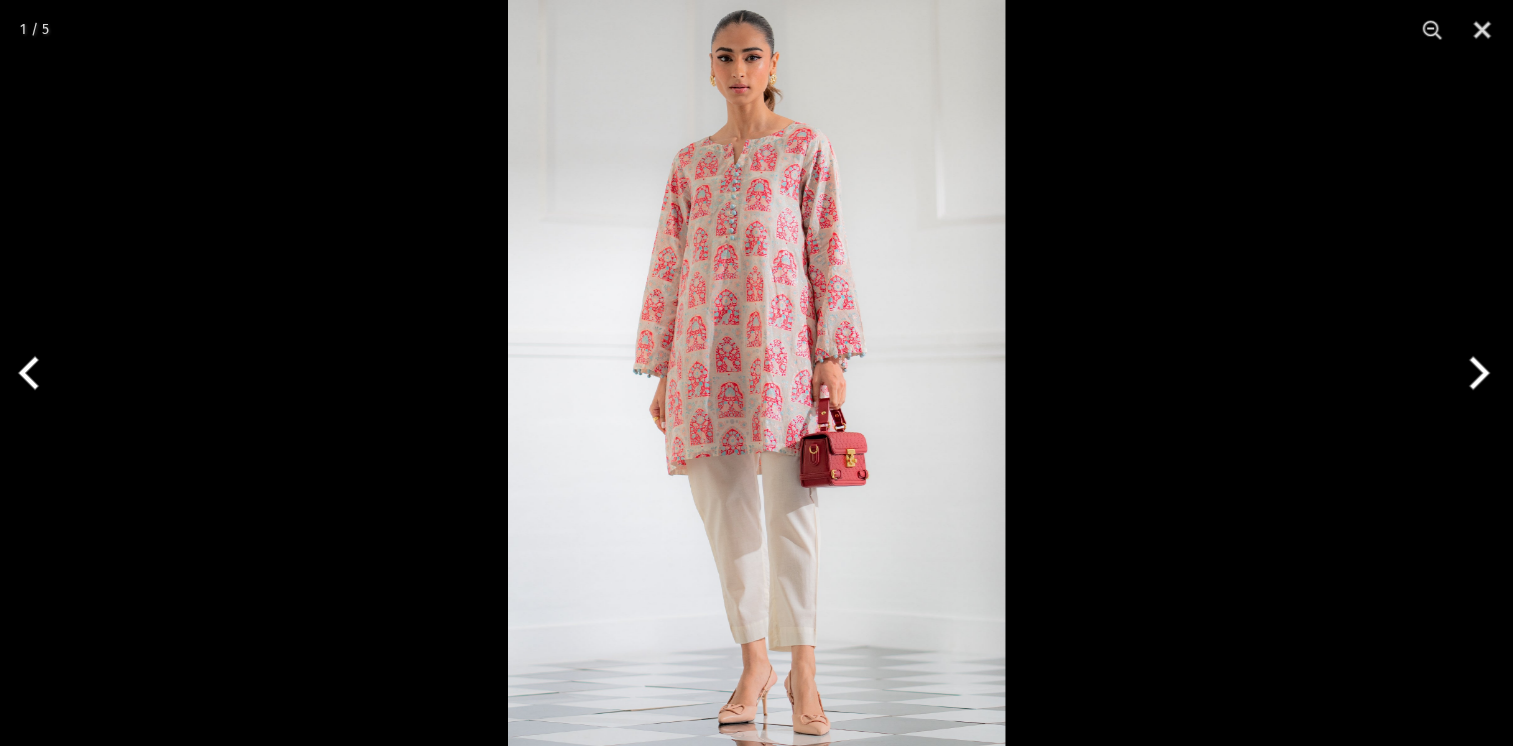 click at bounding box center [756, 373] 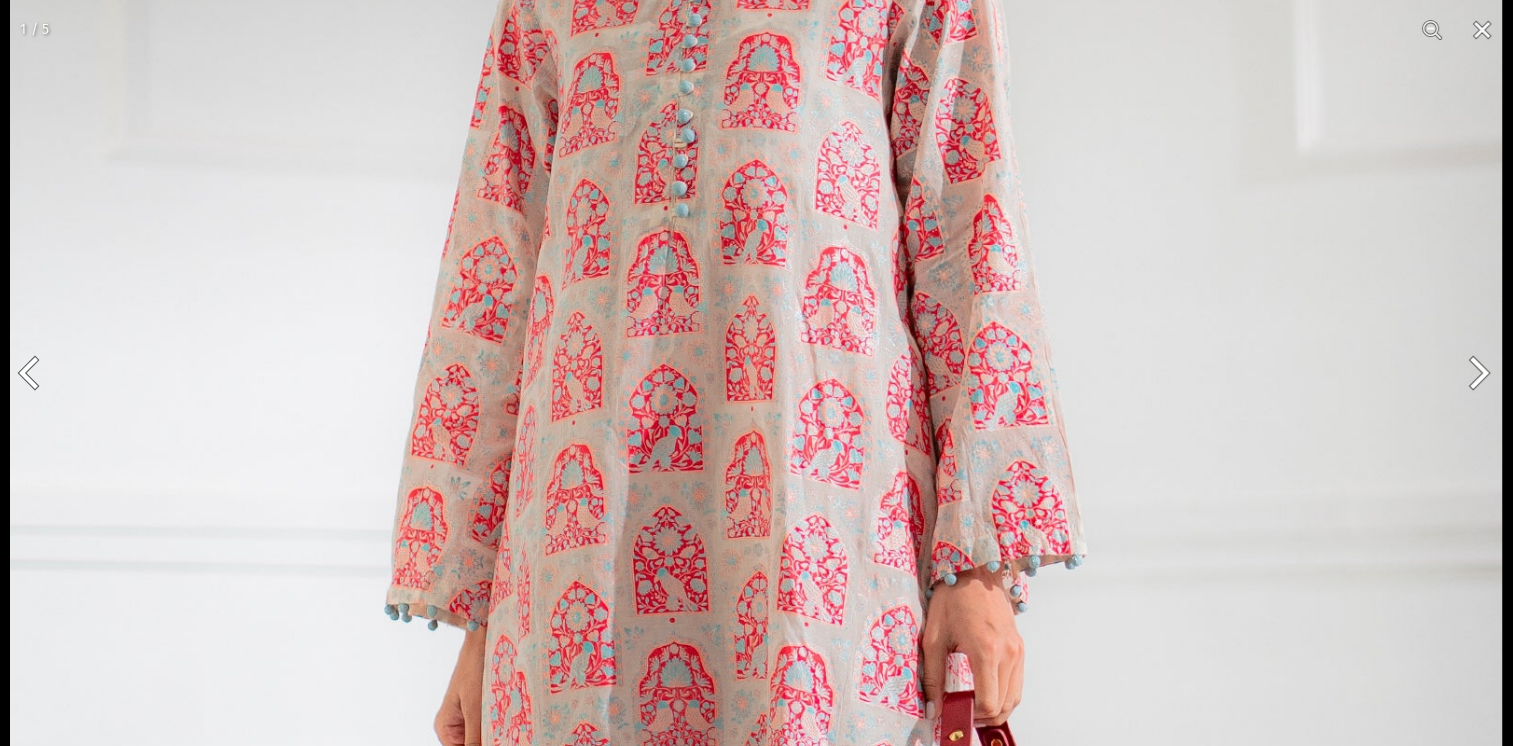 click at bounding box center [756, 616] 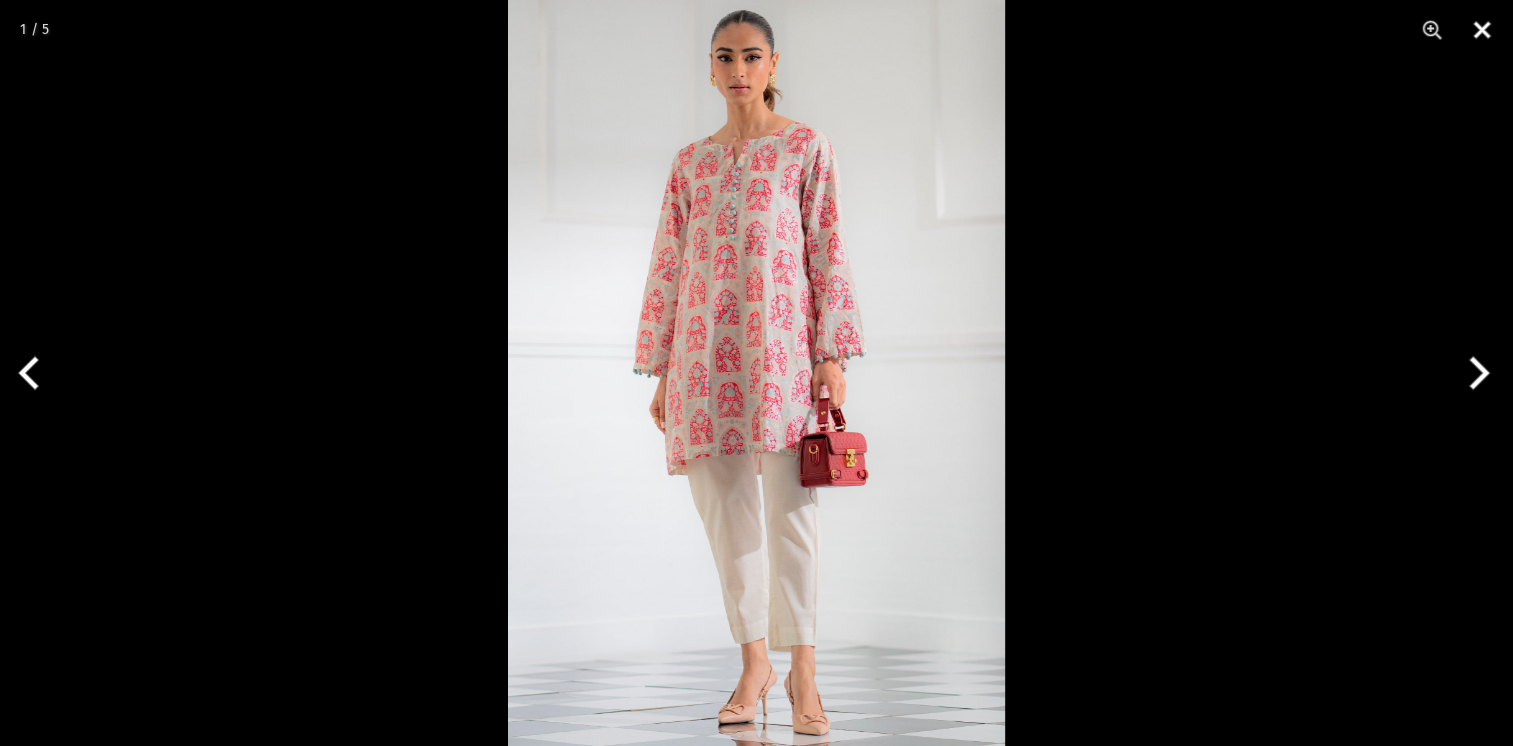 click at bounding box center [1482, 30] 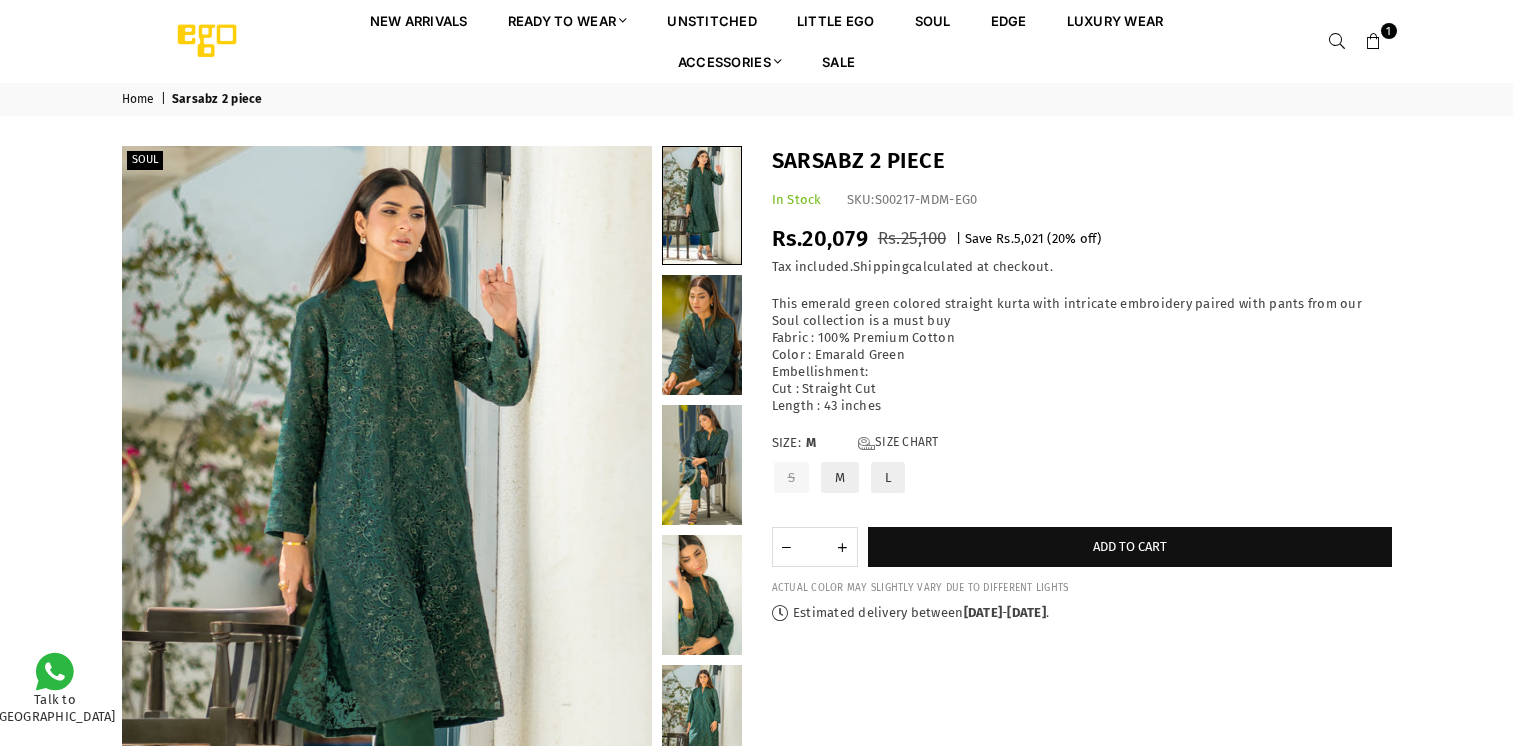 scroll, scrollTop: 0, scrollLeft: 0, axis: both 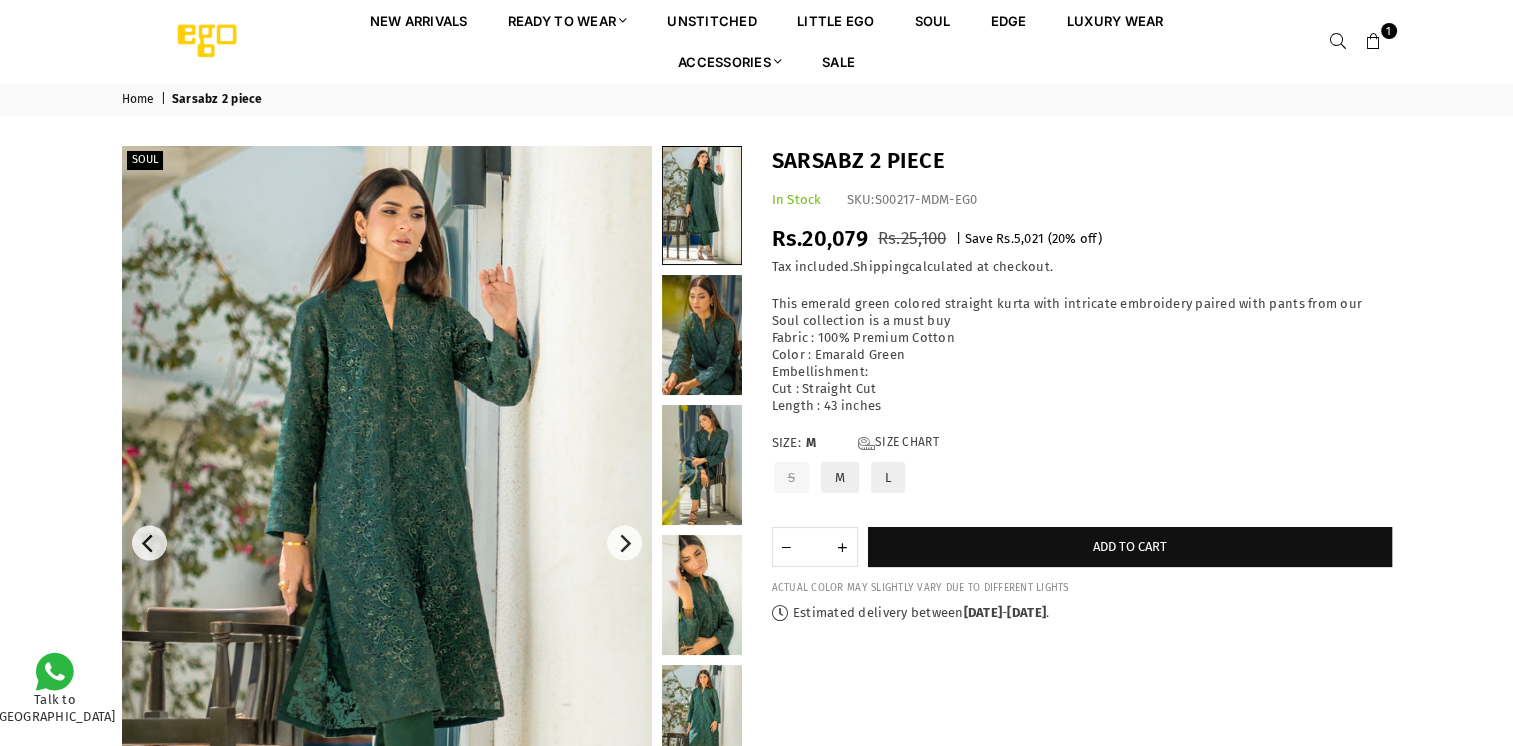click at bounding box center [387, 543] 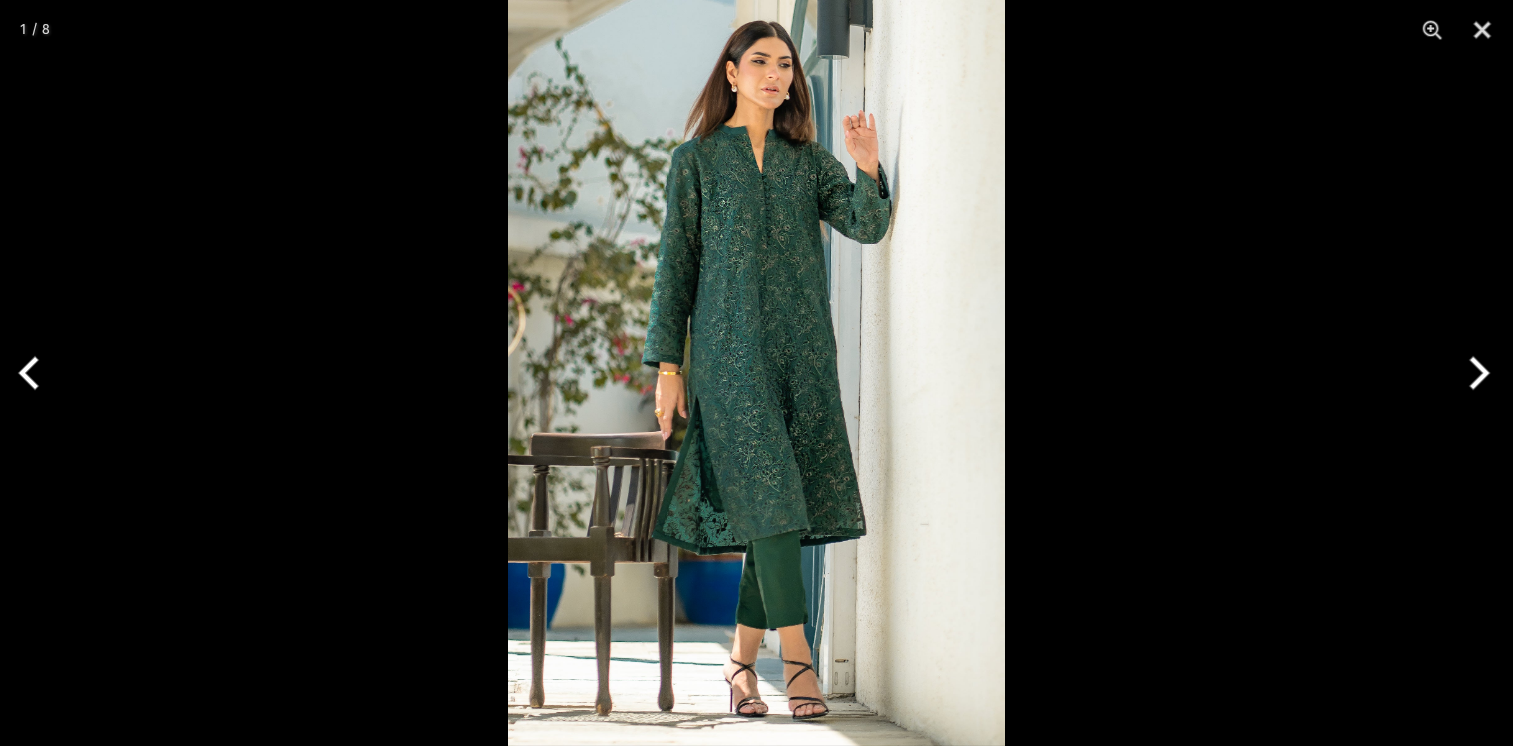 click at bounding box center [756, 373] 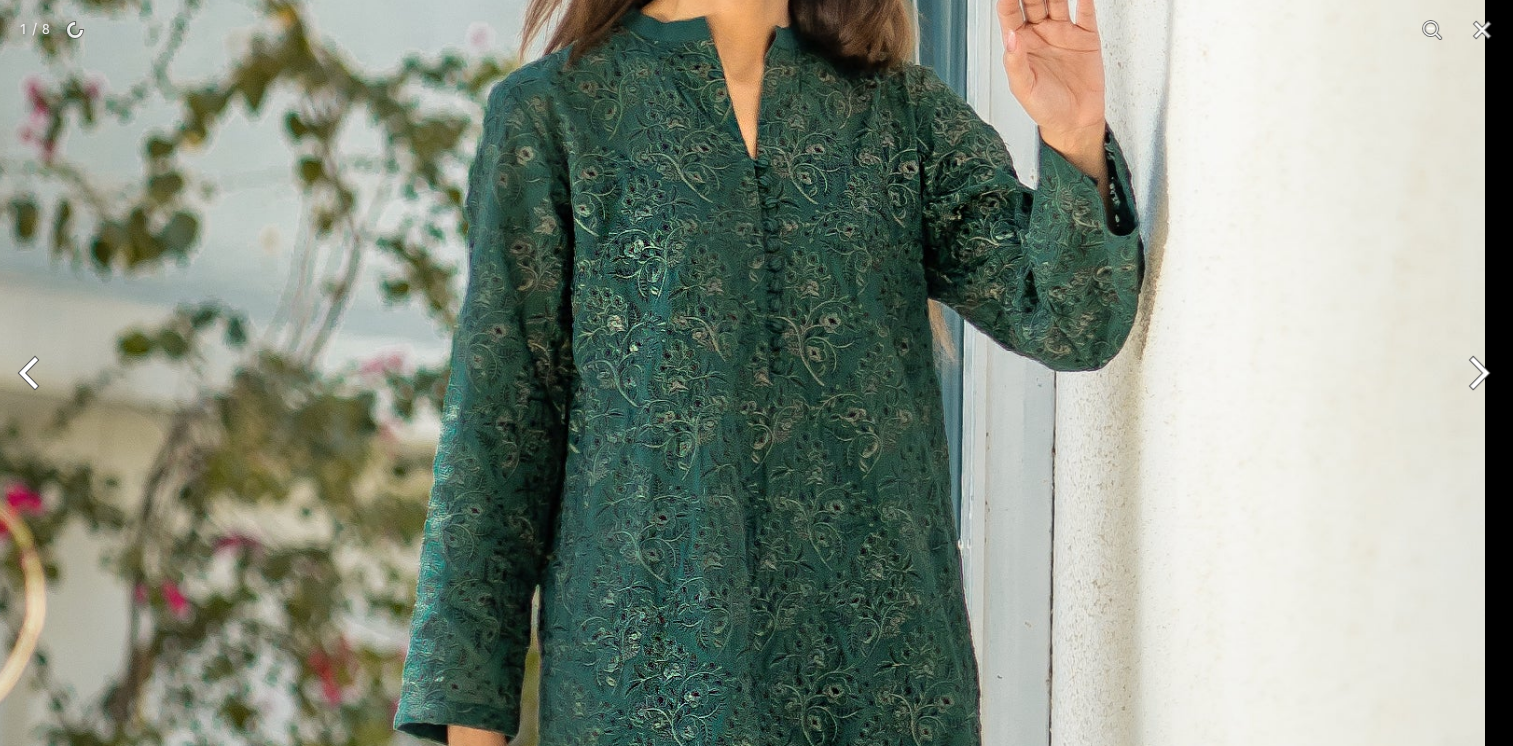 click at bounding box center (739, 758) 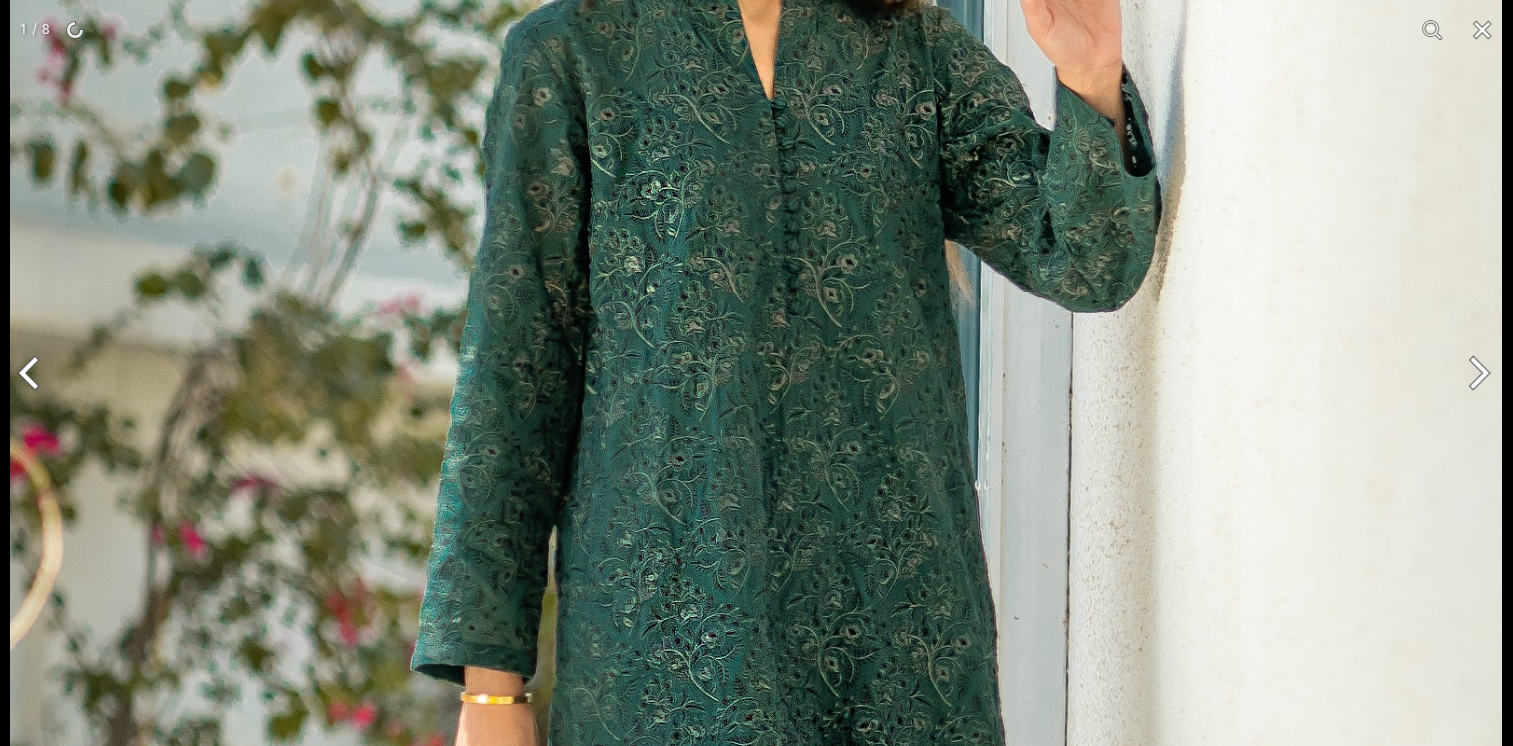 click at bounding box center [756, 699] 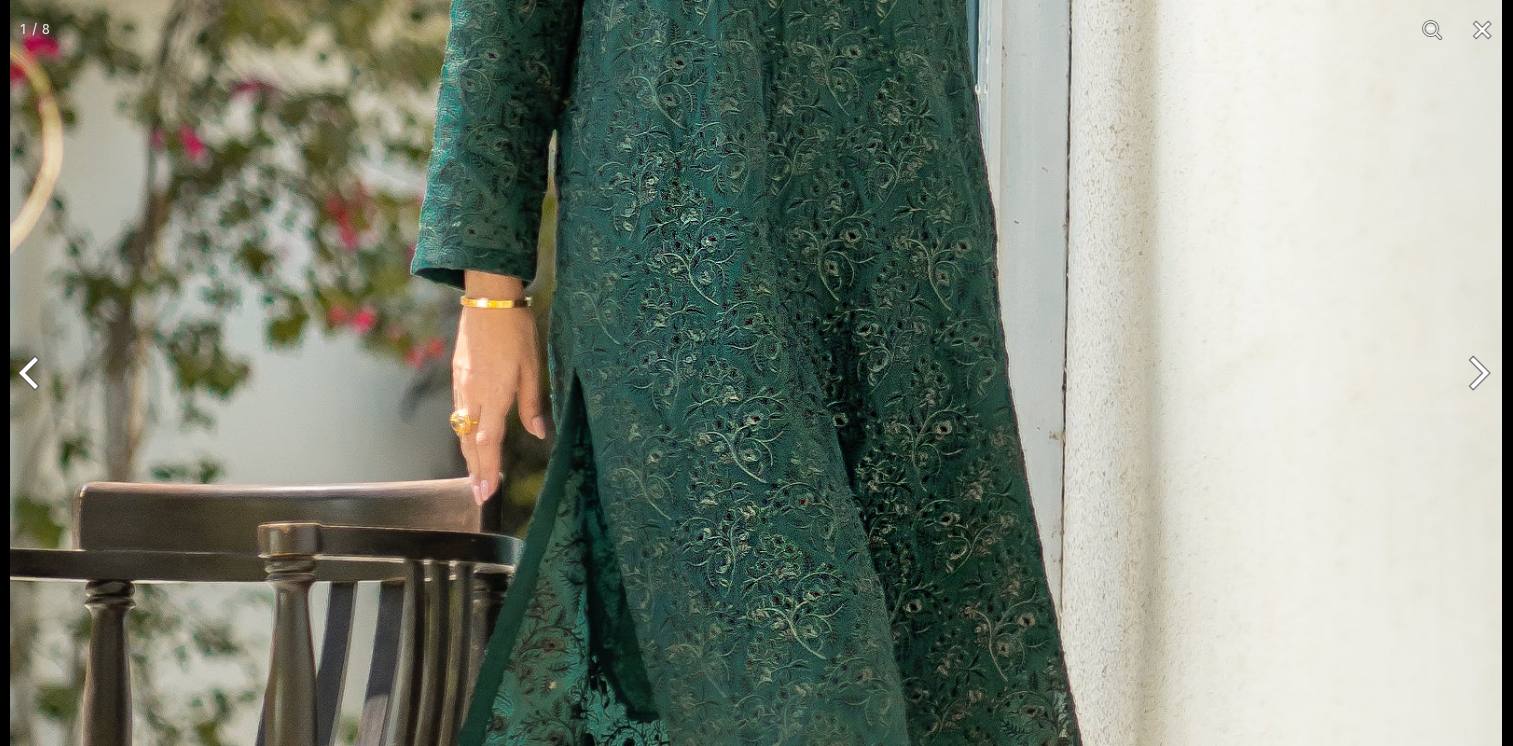 click at bounding box center [756, 303] 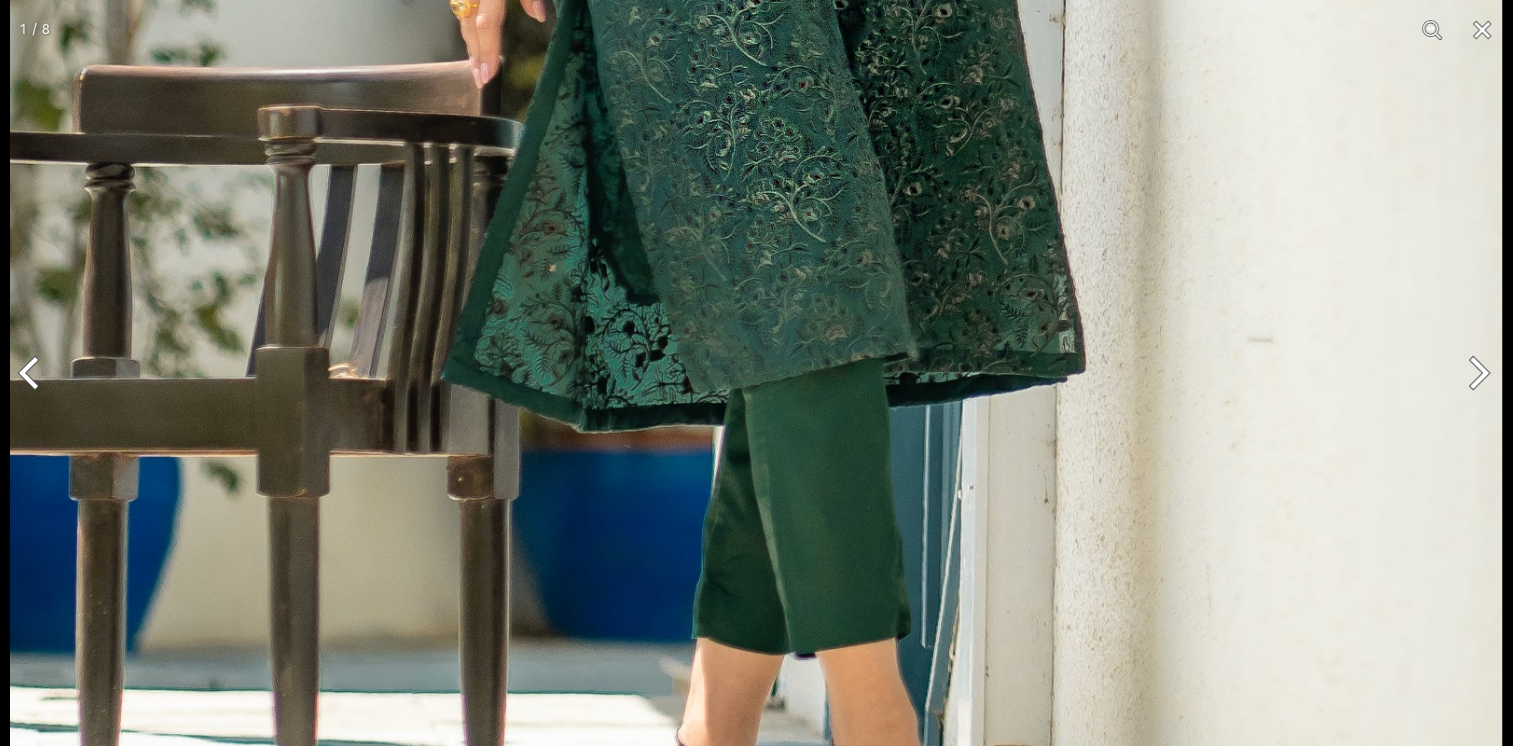 click at bounding box center (756, -114) 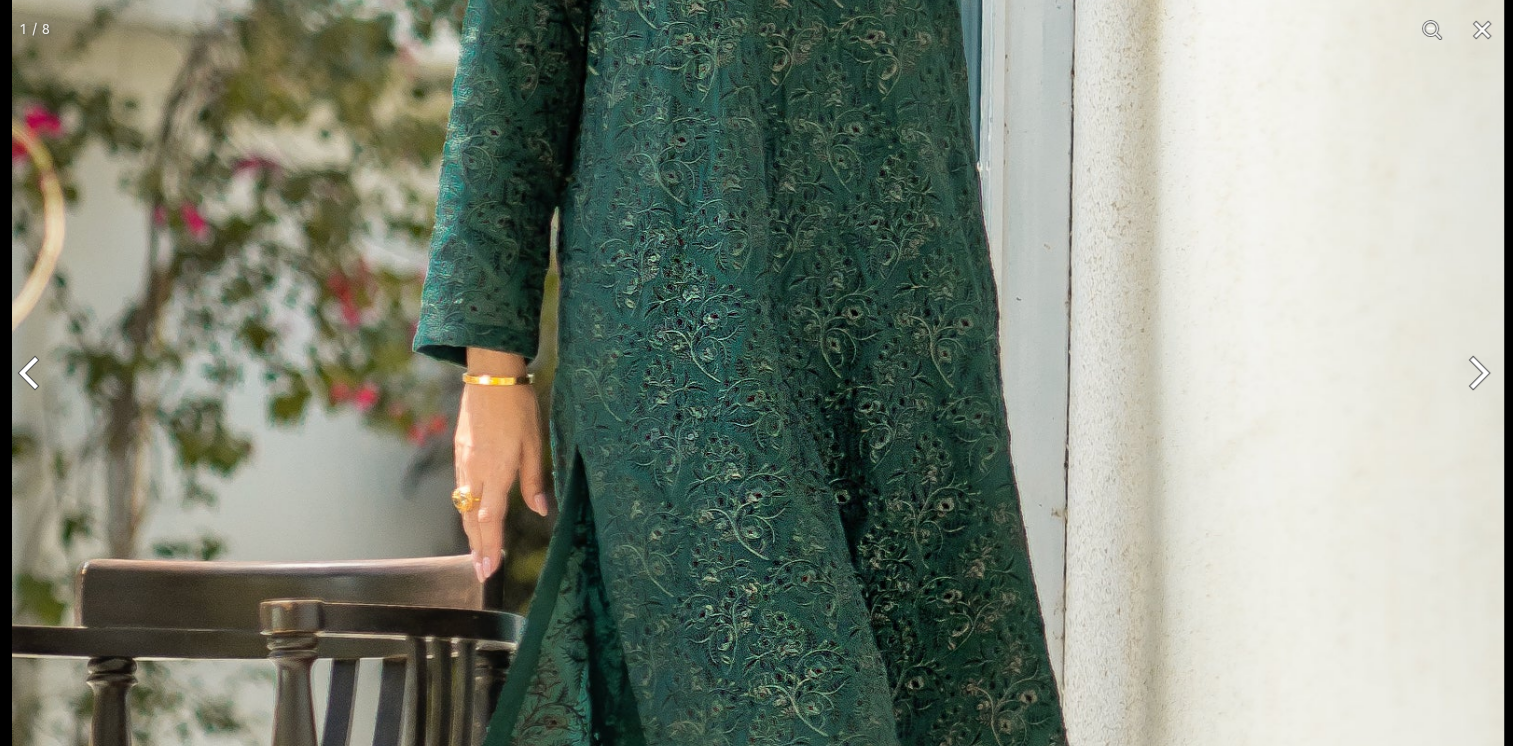 click at bounding box center (758, 380) 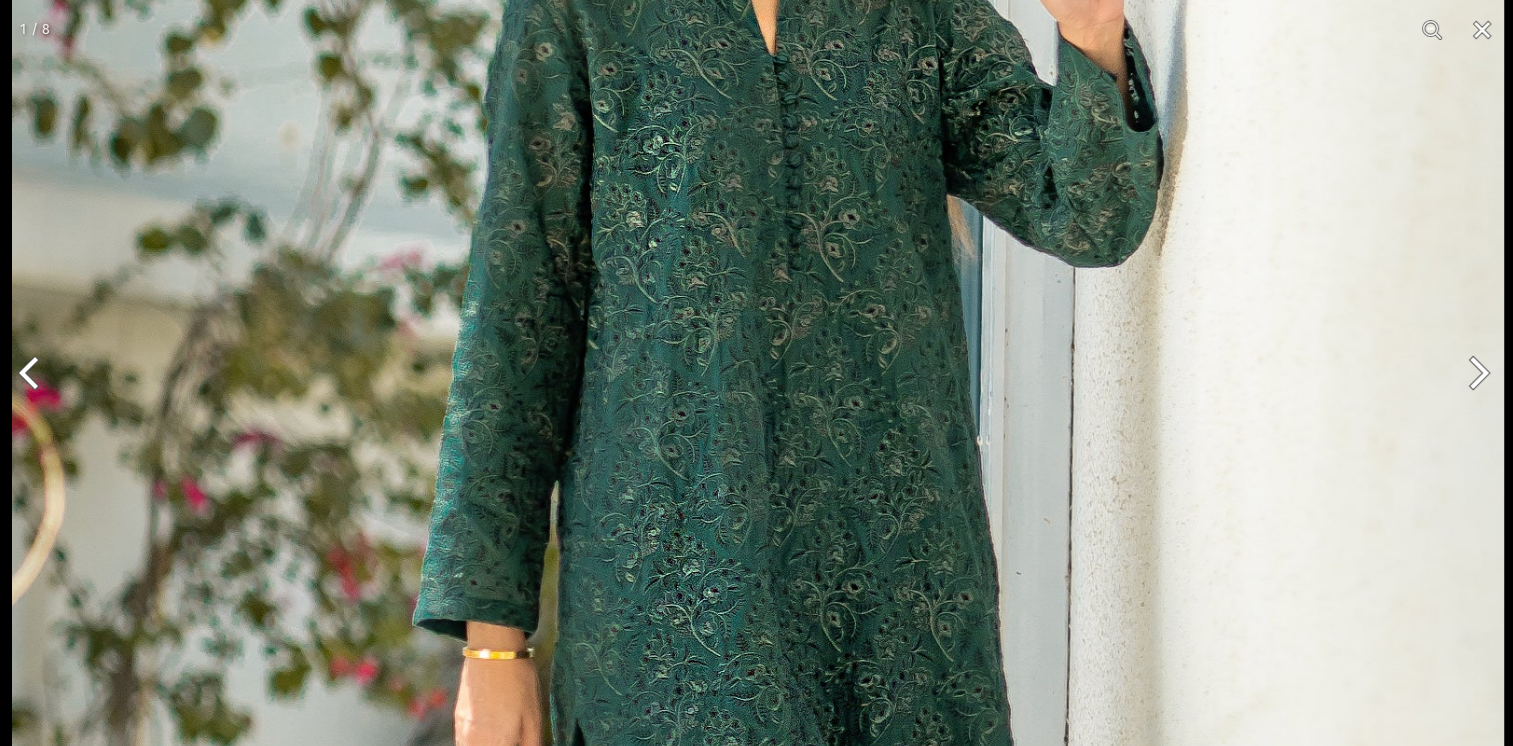 click at bounding box center (758, 654) 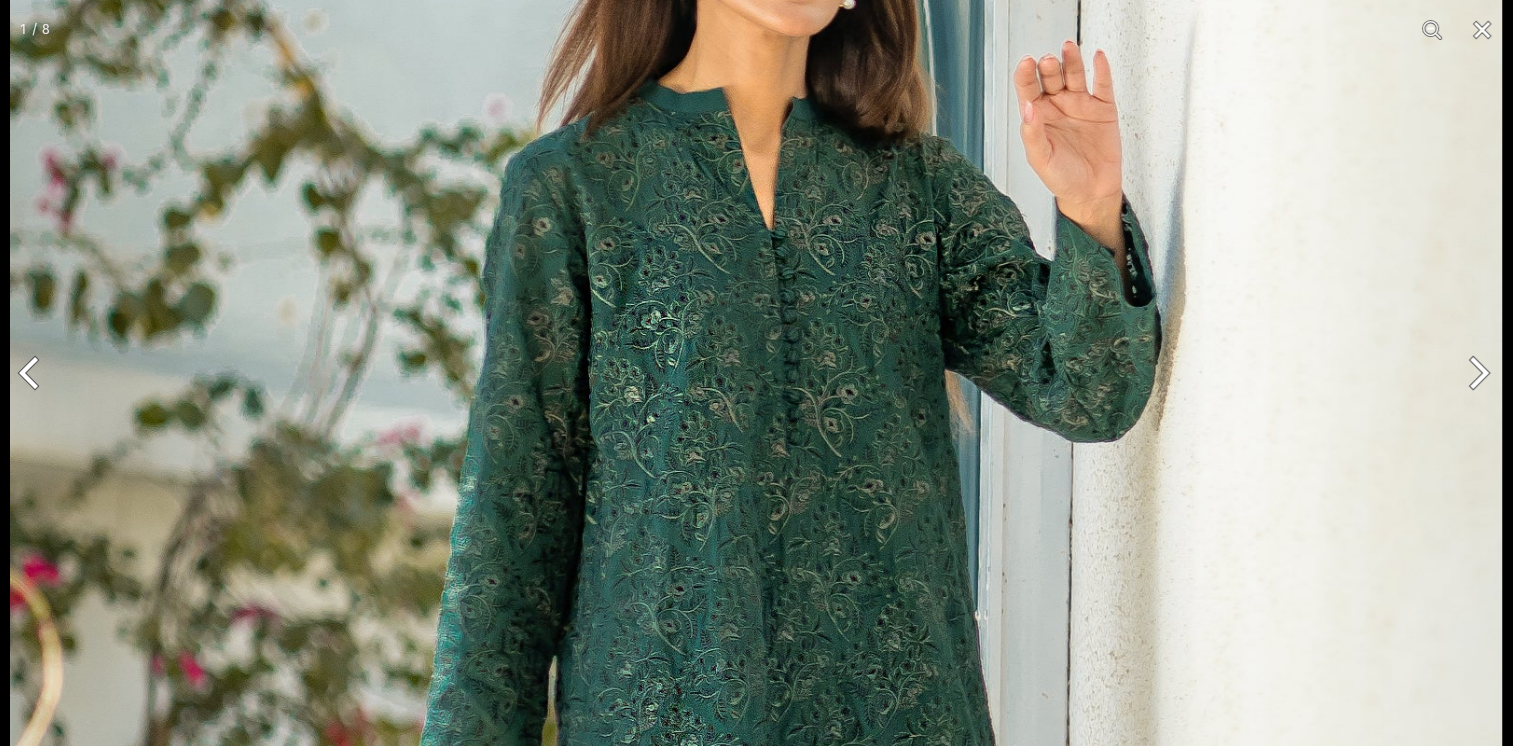 click at bounding box center [756, 829] 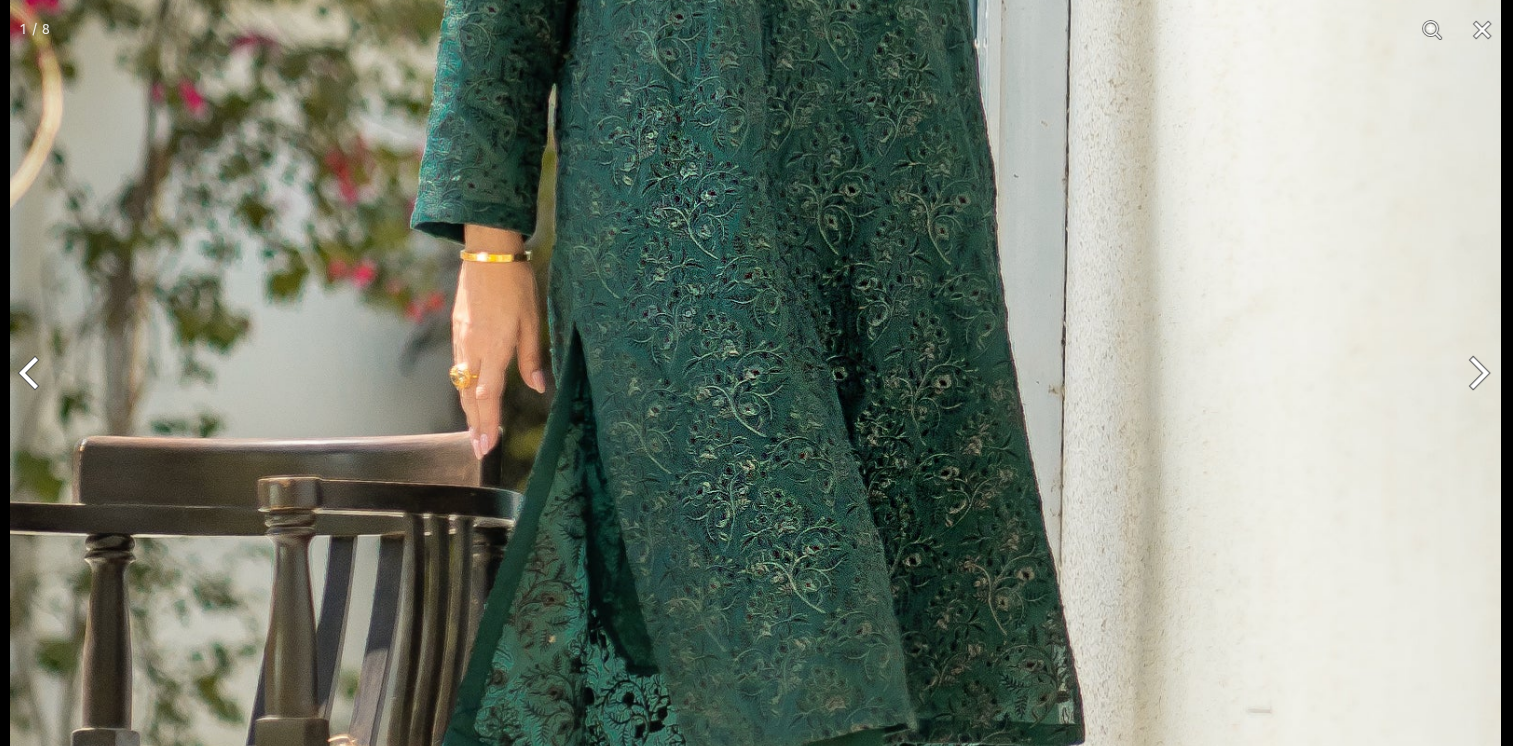 click at bounding box center (755, 257) 